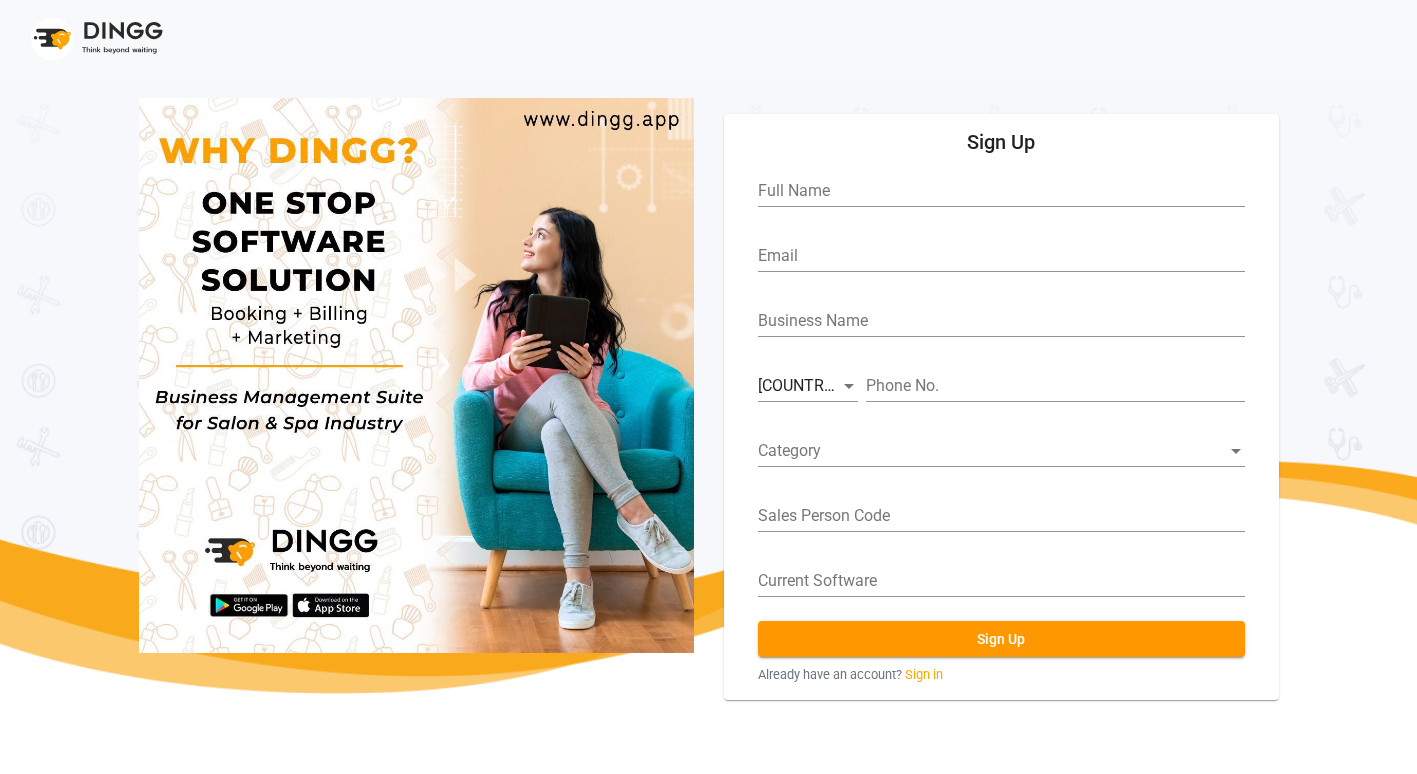 scroll, scrollTop: 0, scrollLeft: 0, axis: both 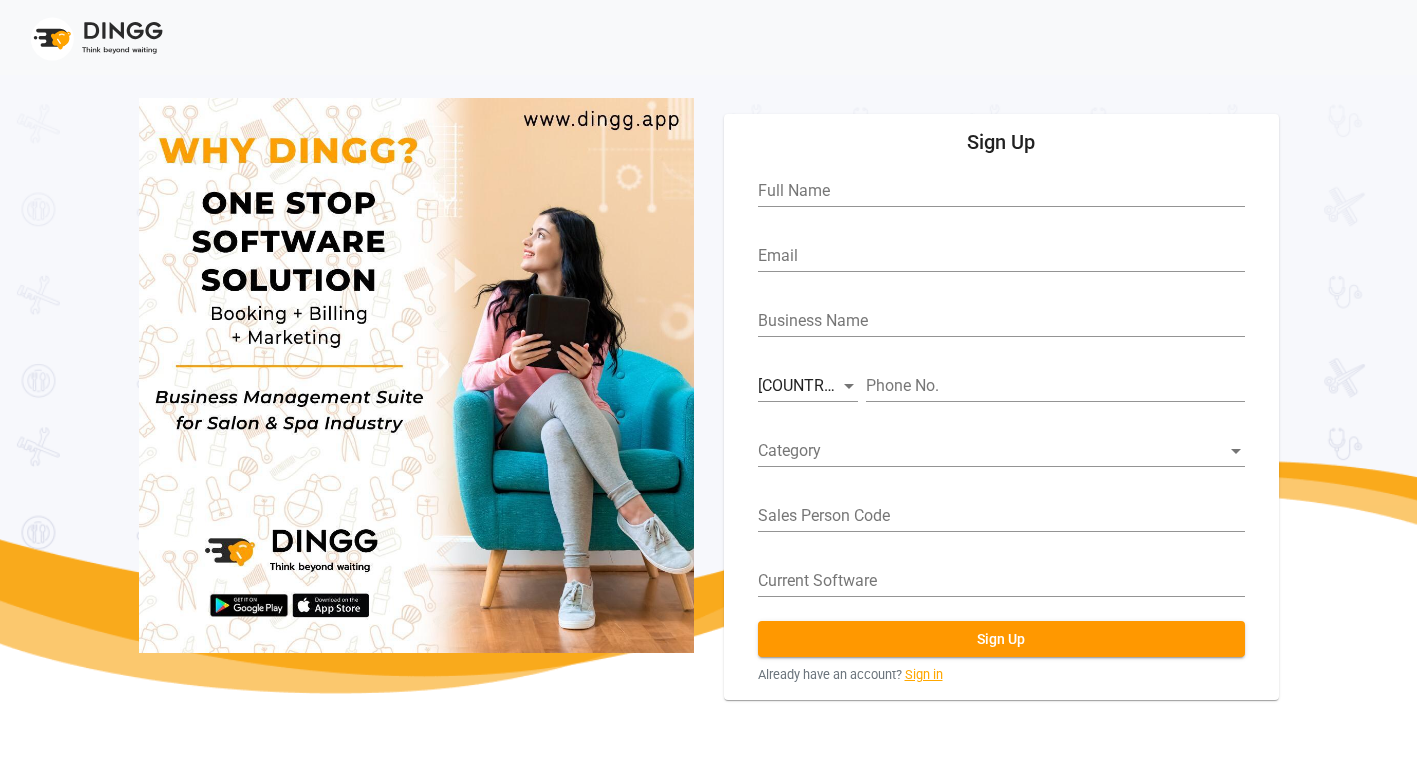 click on "Sign in" 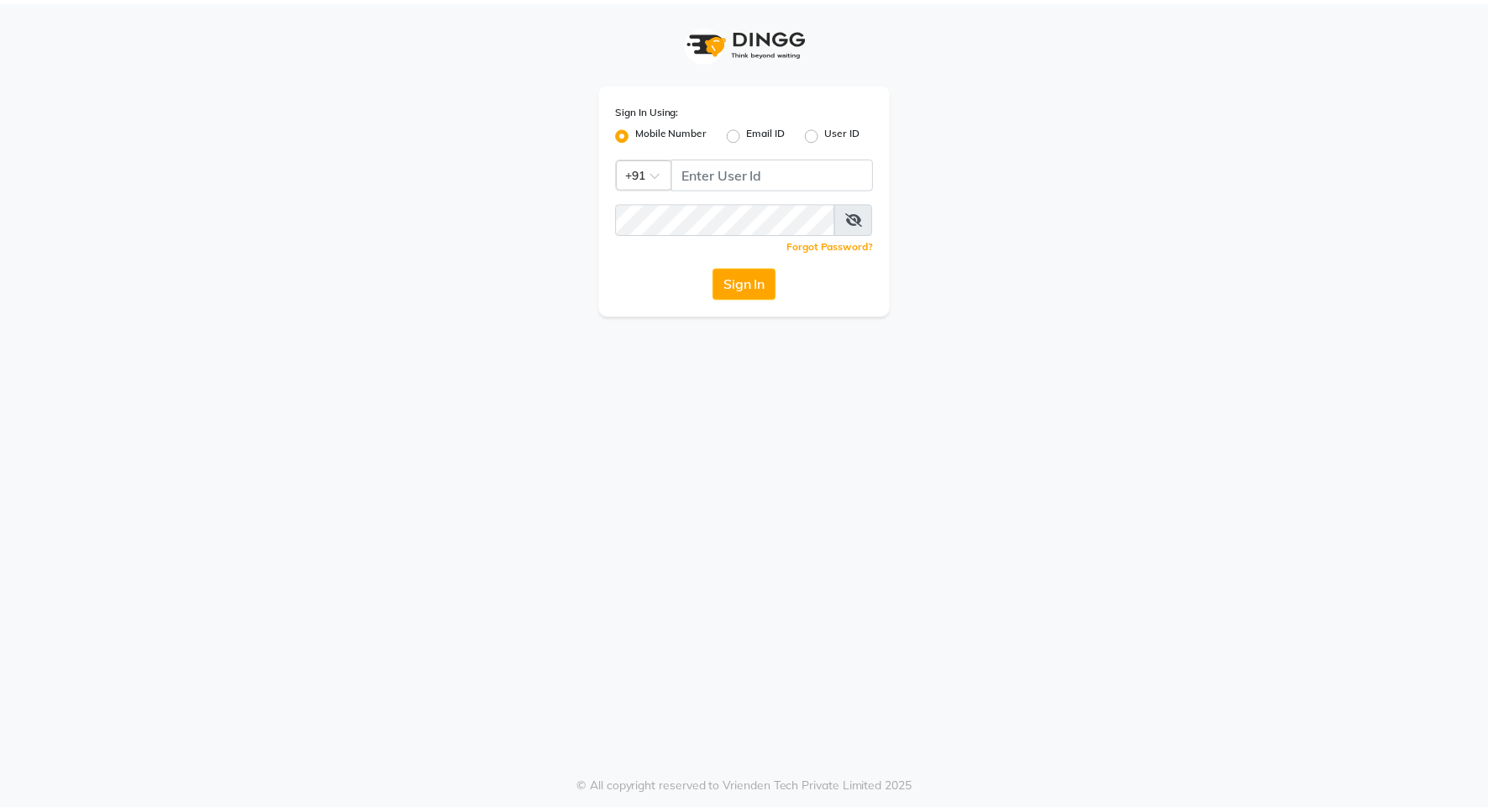 scroll, scrollTop: 0, scrollLeft: 0, axis: both 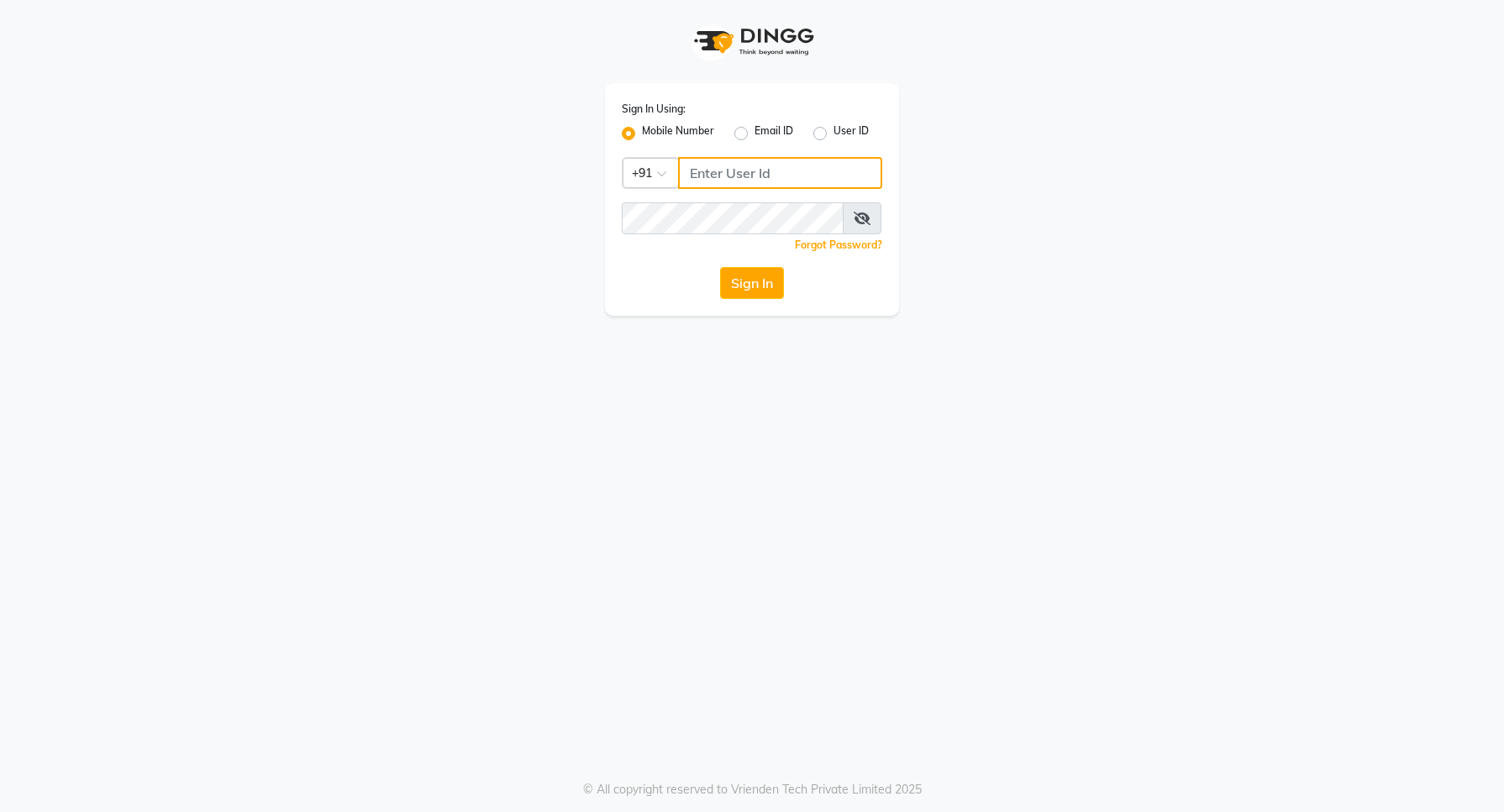 click 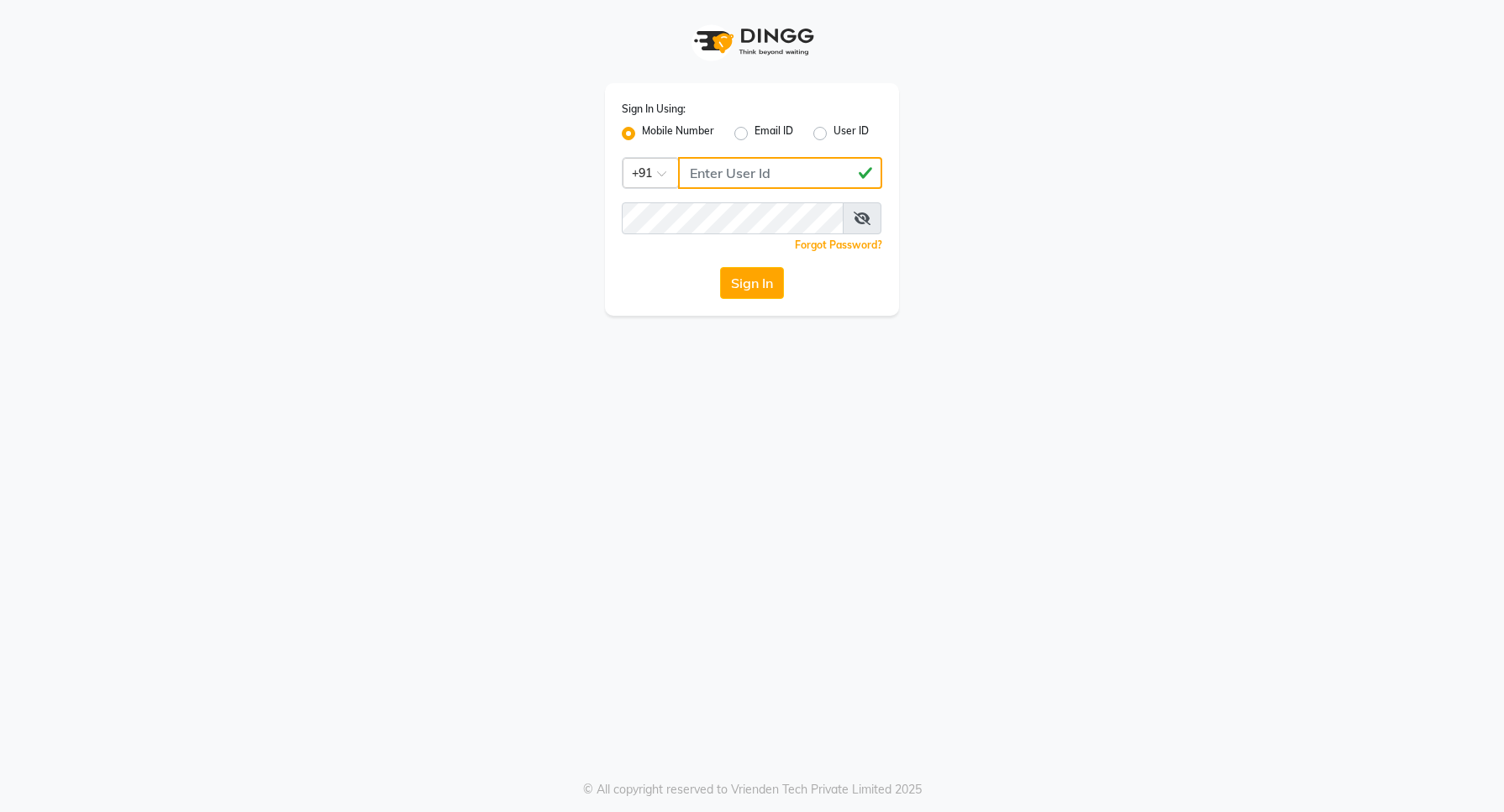 type on "9975095333" 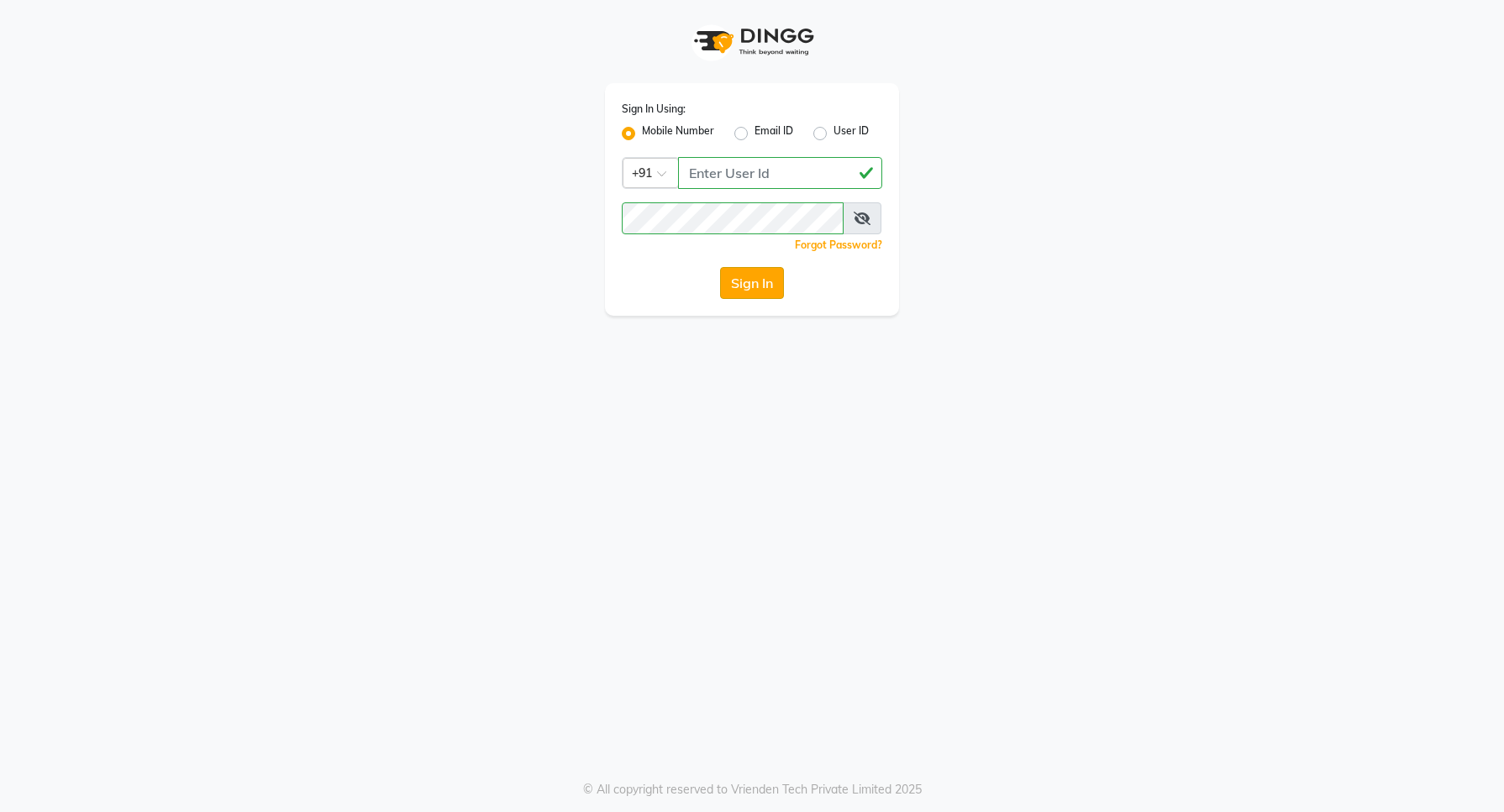 click on "Sign In" 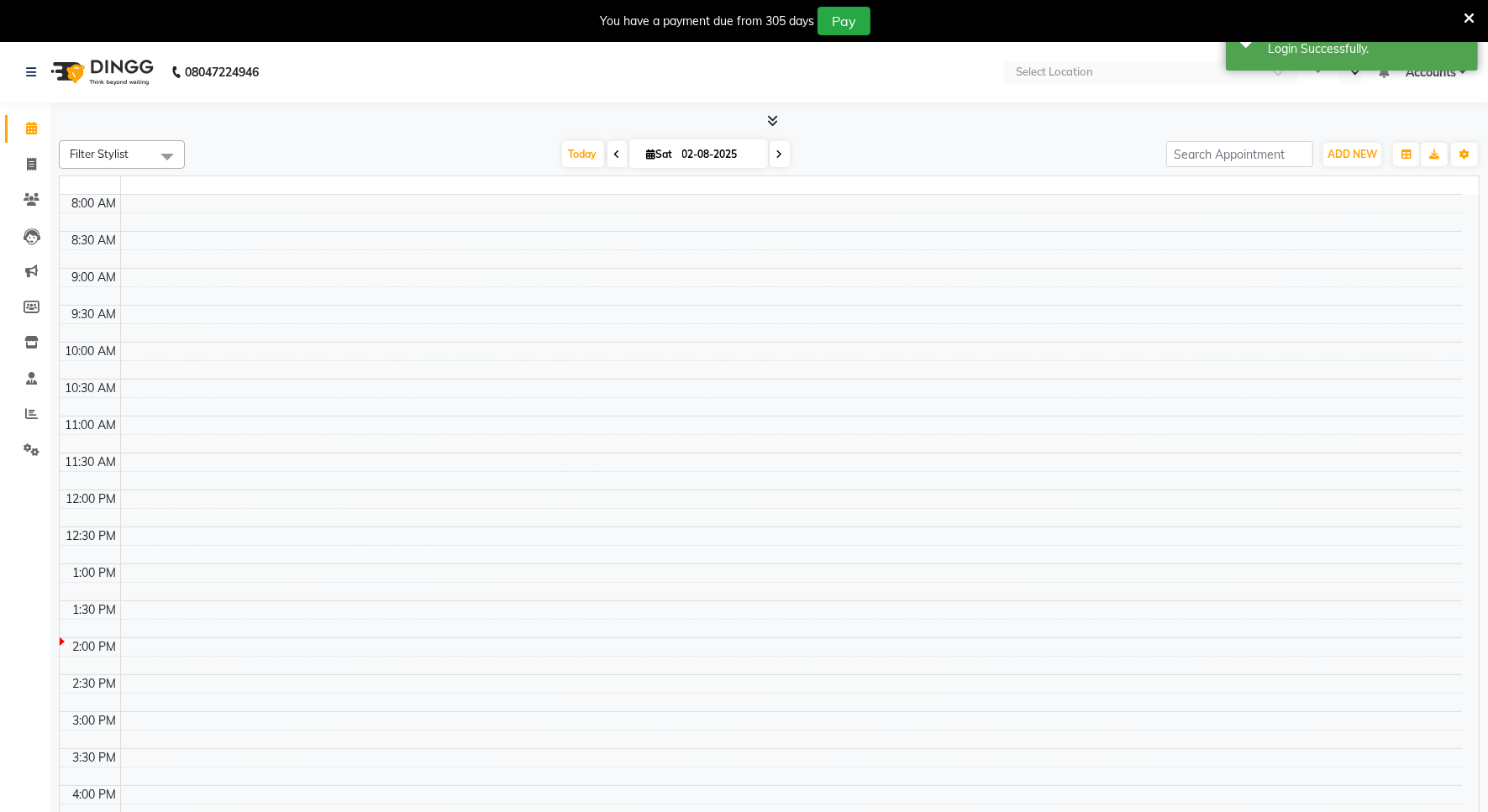 select on "en" 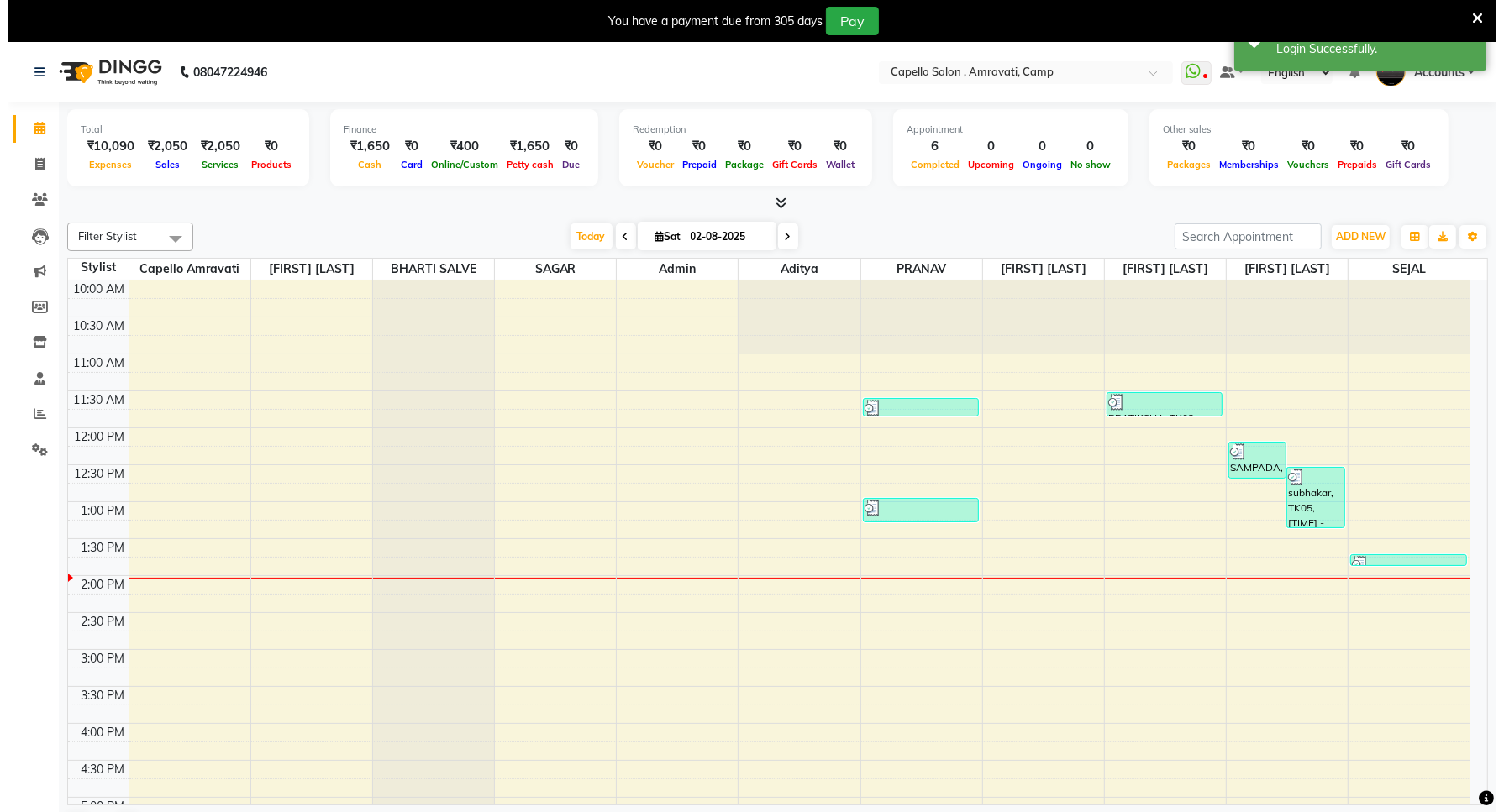 scroll, scrollTop: 0, scrollLeft: 0, axis: both 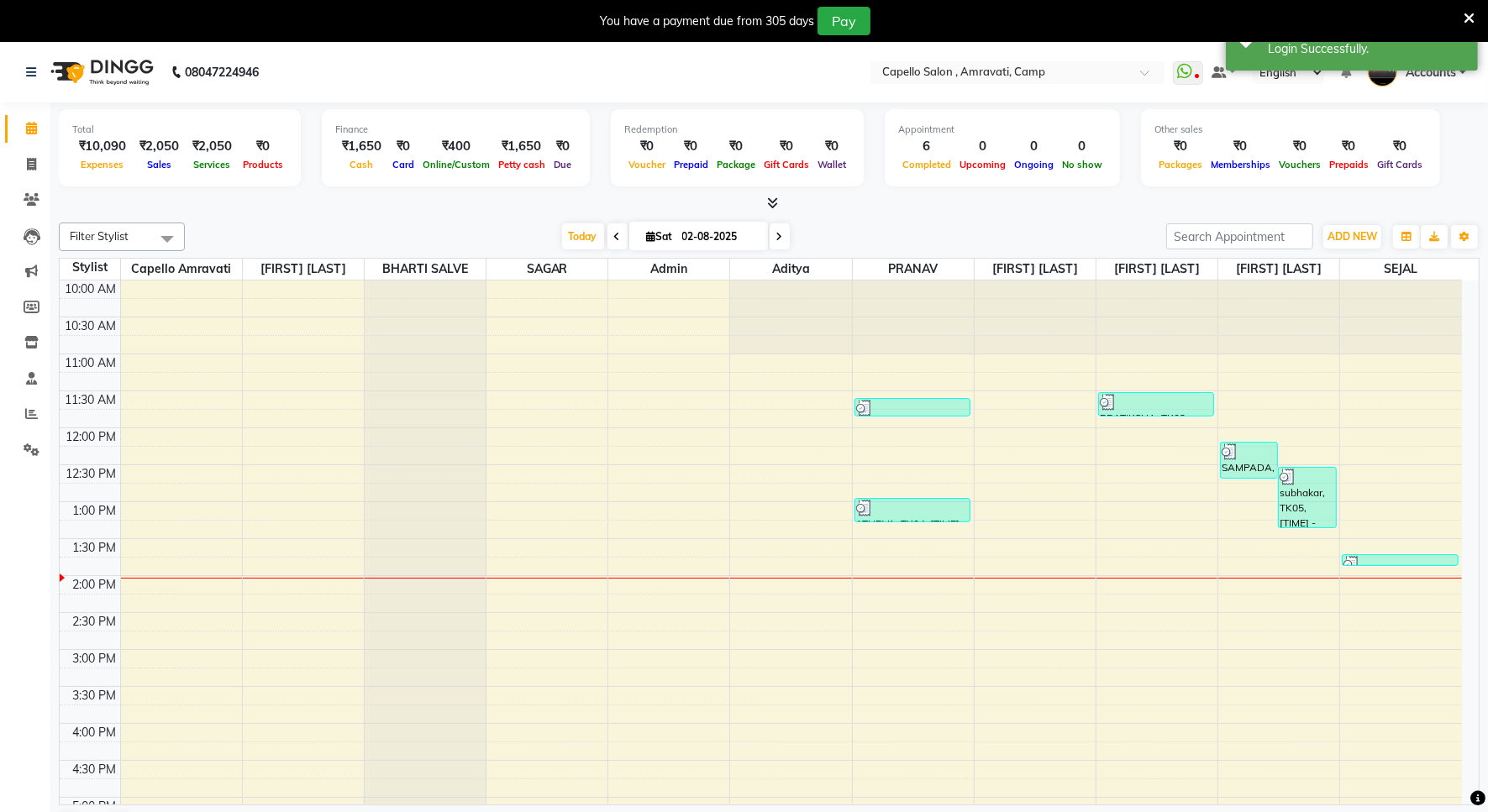 click at bounding box center [1469, 18] 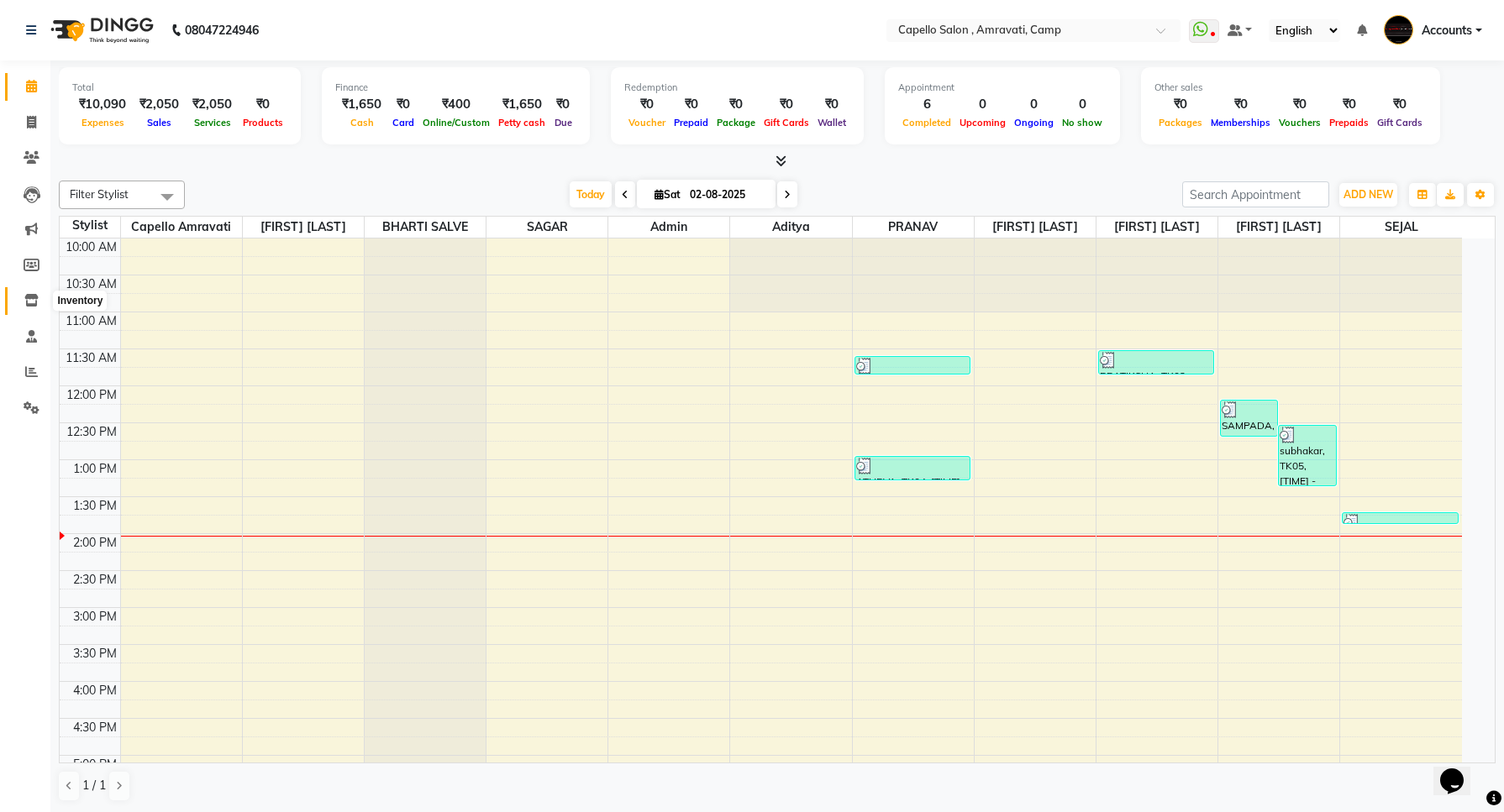 scroll, scrollTop: 0, scrollLeft: 0, axis: both 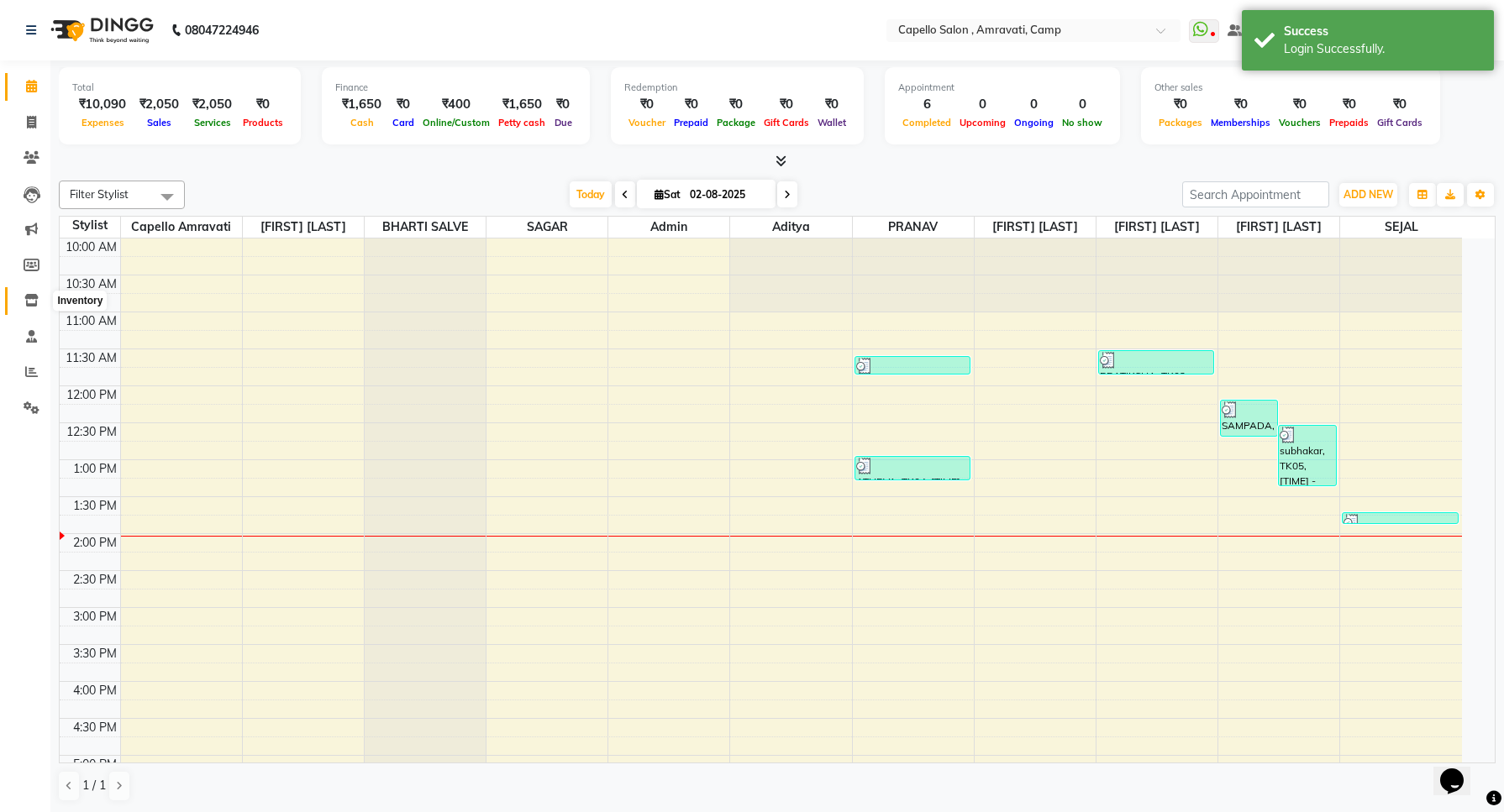 drag, startPoint x: 34, startPoint y: 298, endPoint x: 1330, endPoint y: 14, distance: 1326.7524 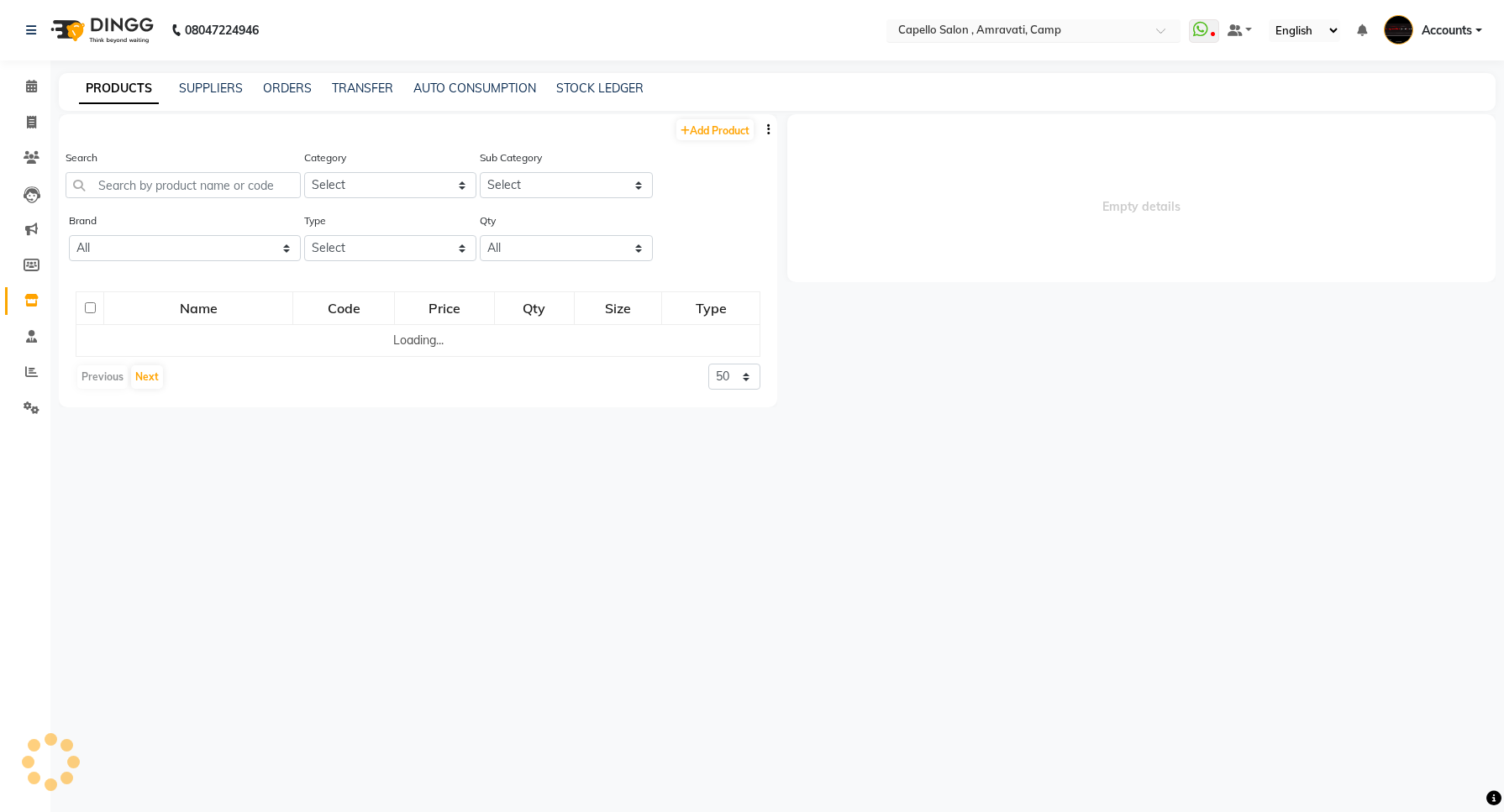 click at bounding box center (1017, 32) 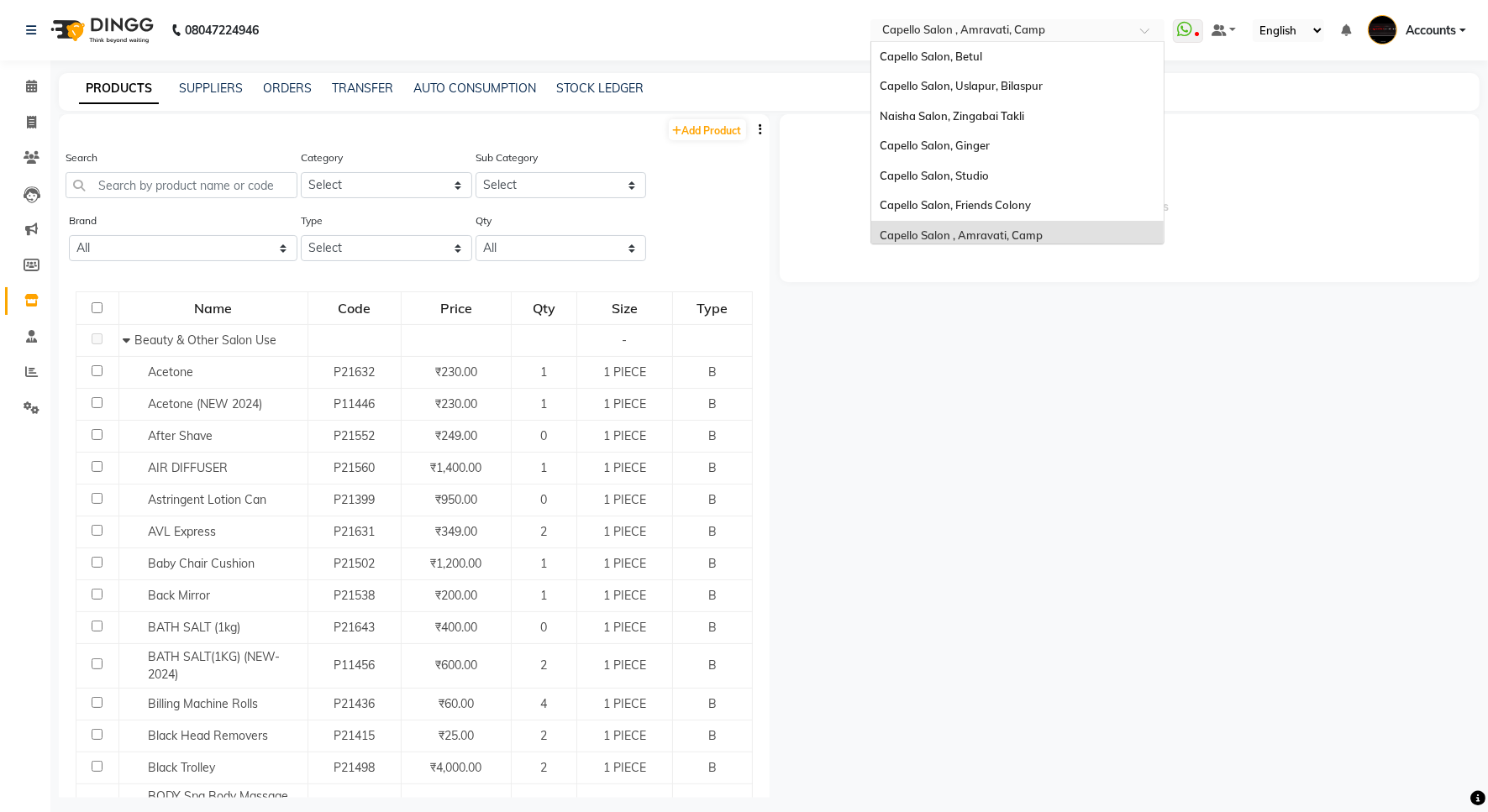scroll, scrollTop: 178, scrollLeft: 0, axis: vertical 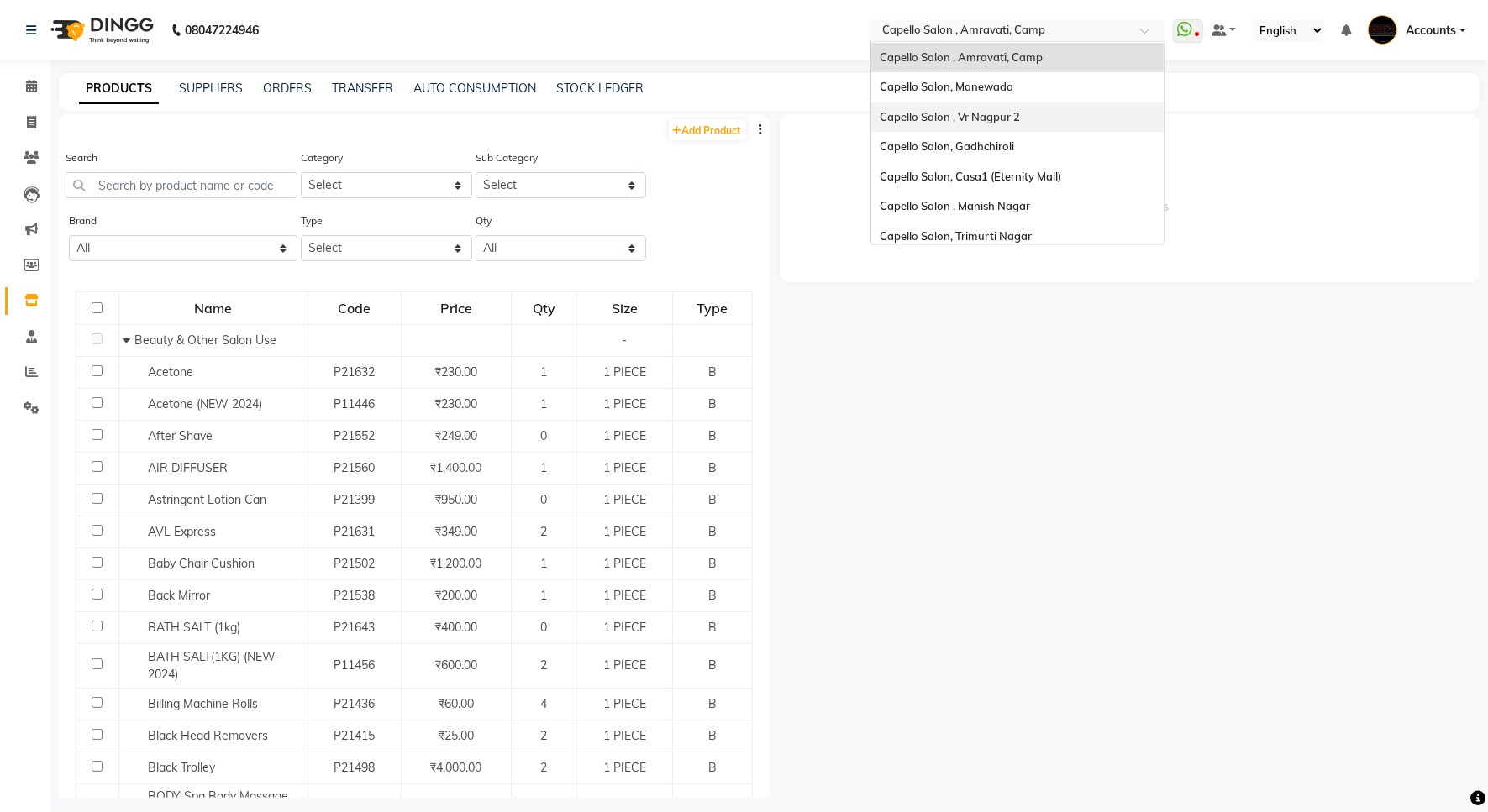 click on "Capello Salon , Vr Nagpur 2" at bounding box center (949, 117) 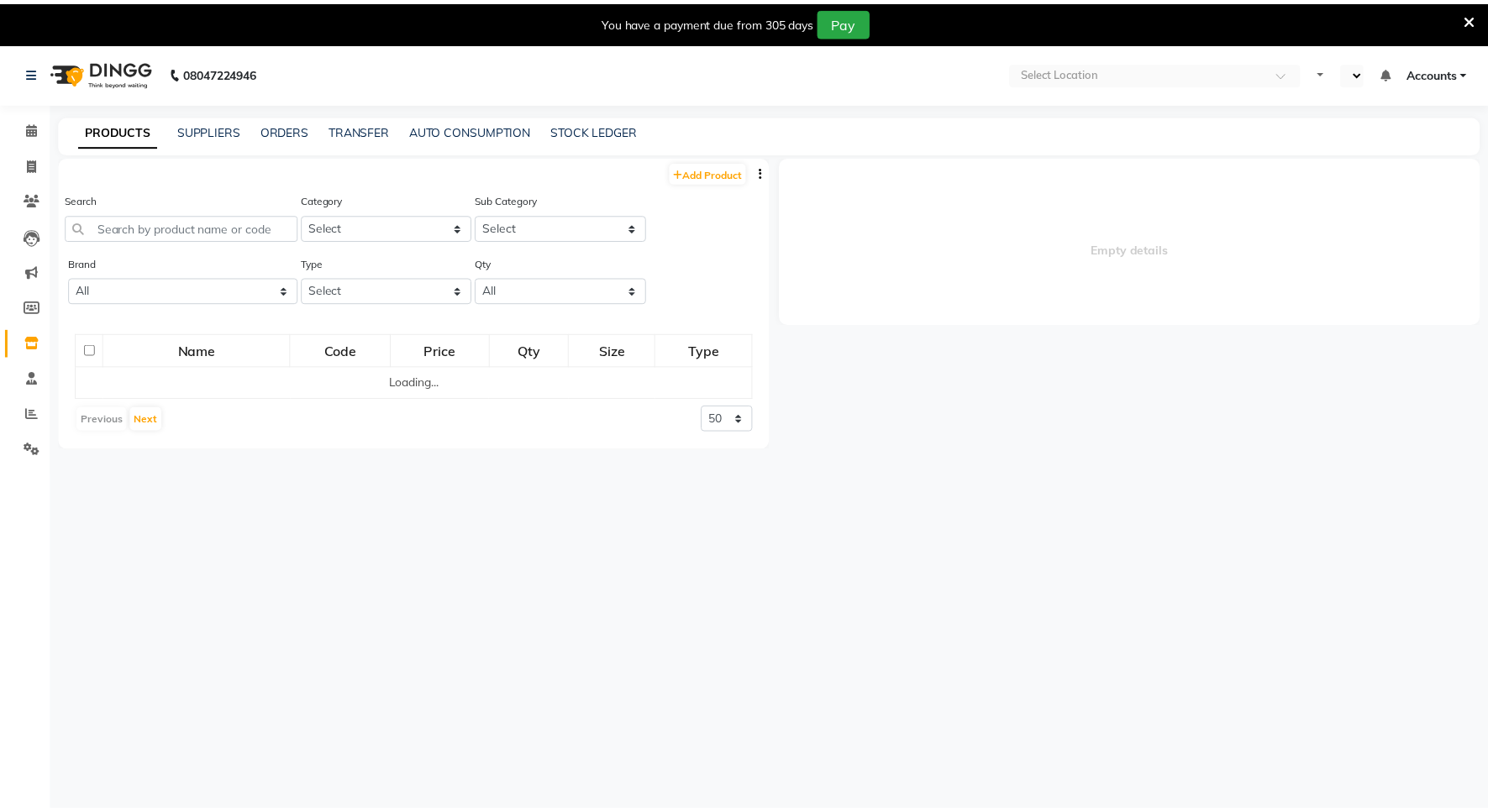 scroll, scrollTop: 0, scrollLeft: 0, axis: both 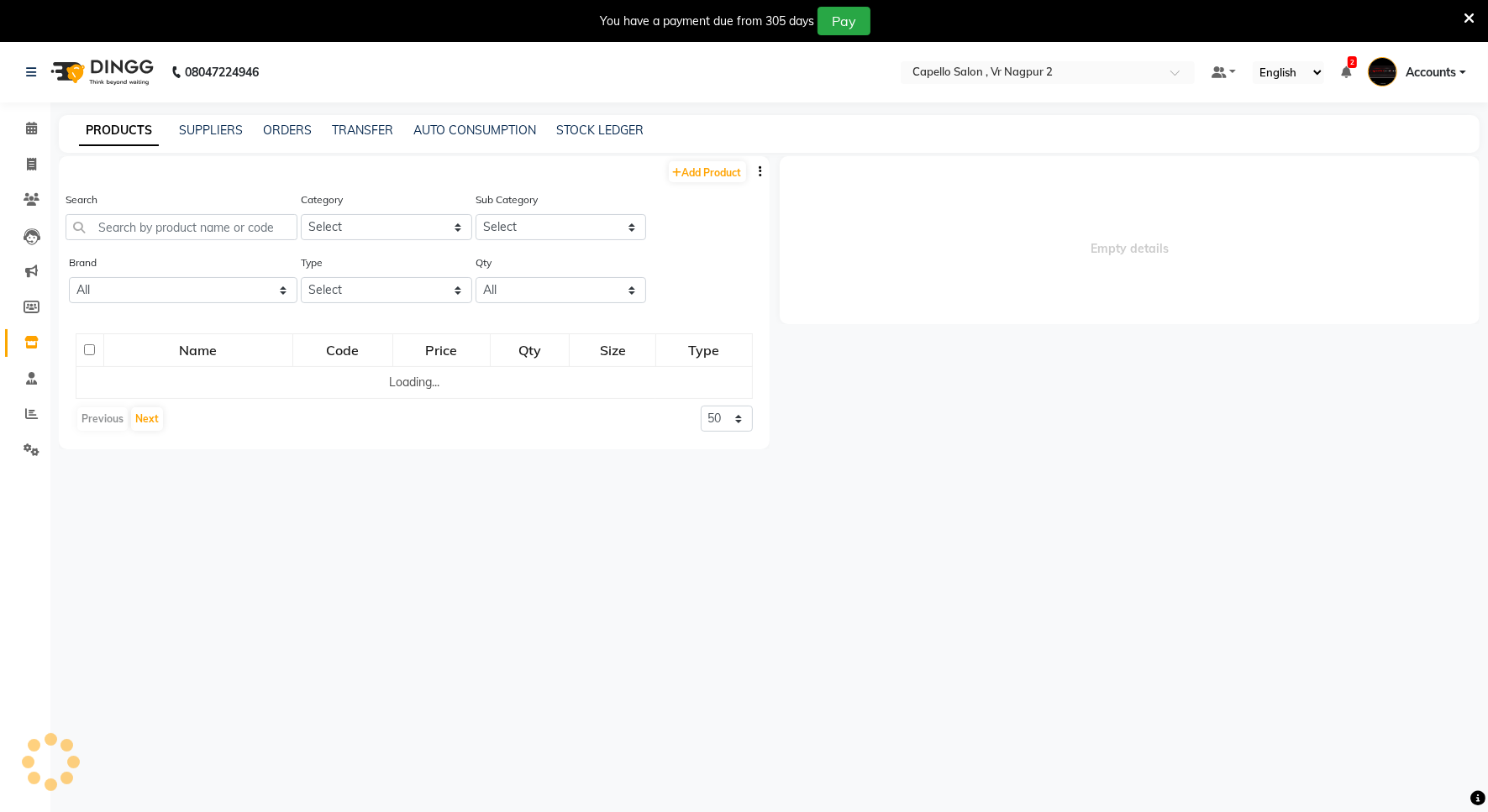 select on "en" 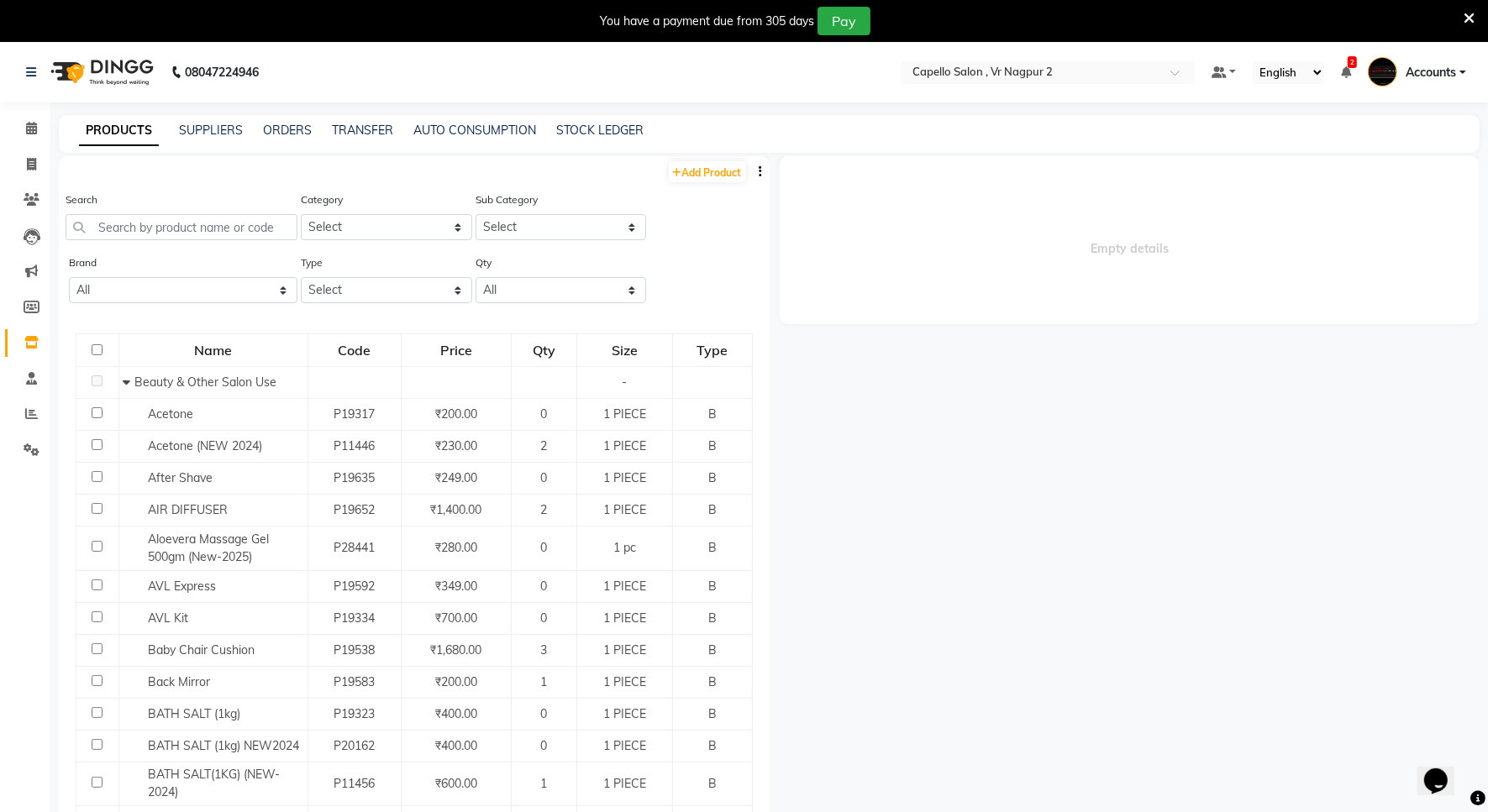 scroll, scrollTop: 0, scrollLeft: 0, axis: both 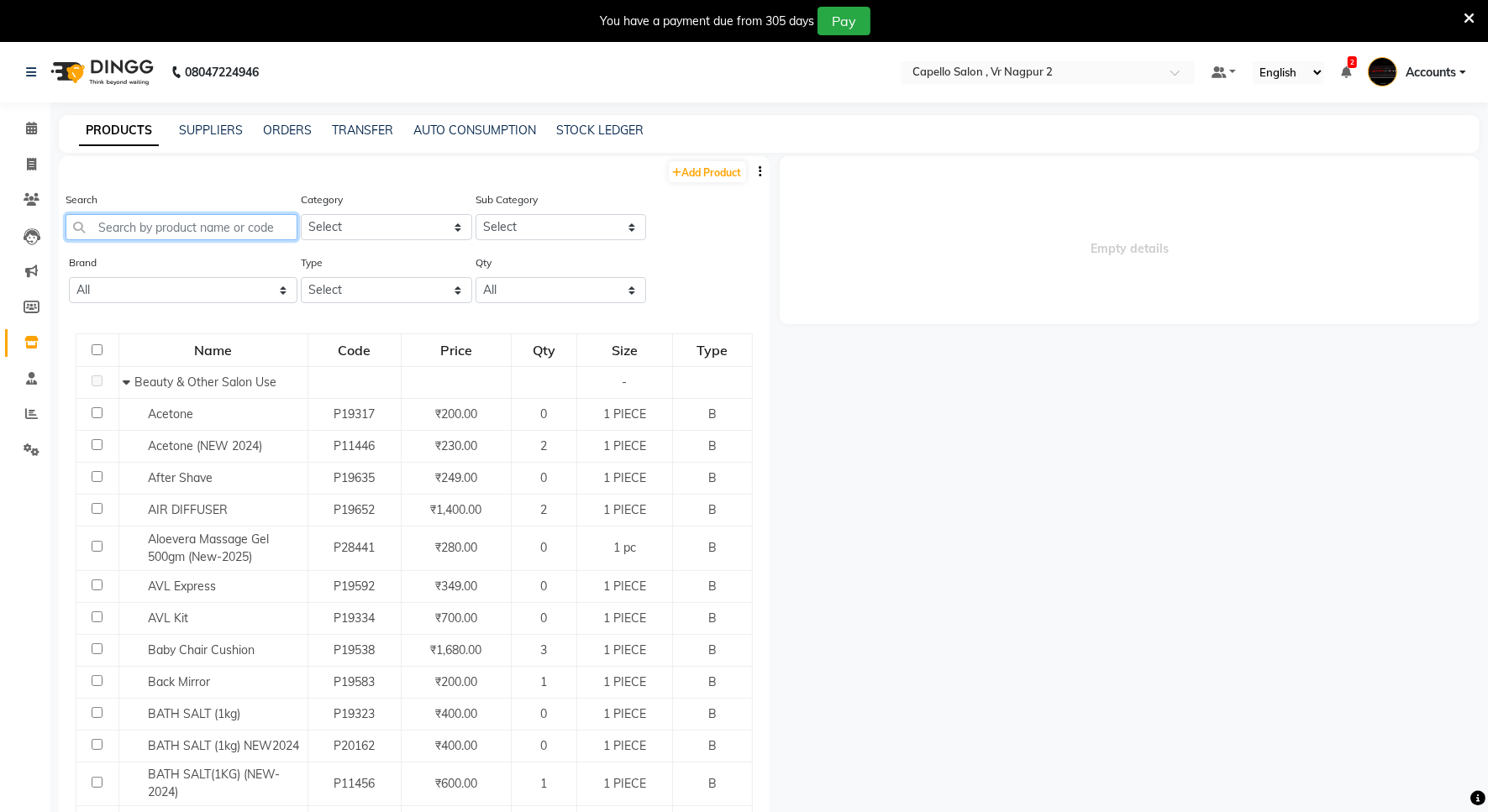 click 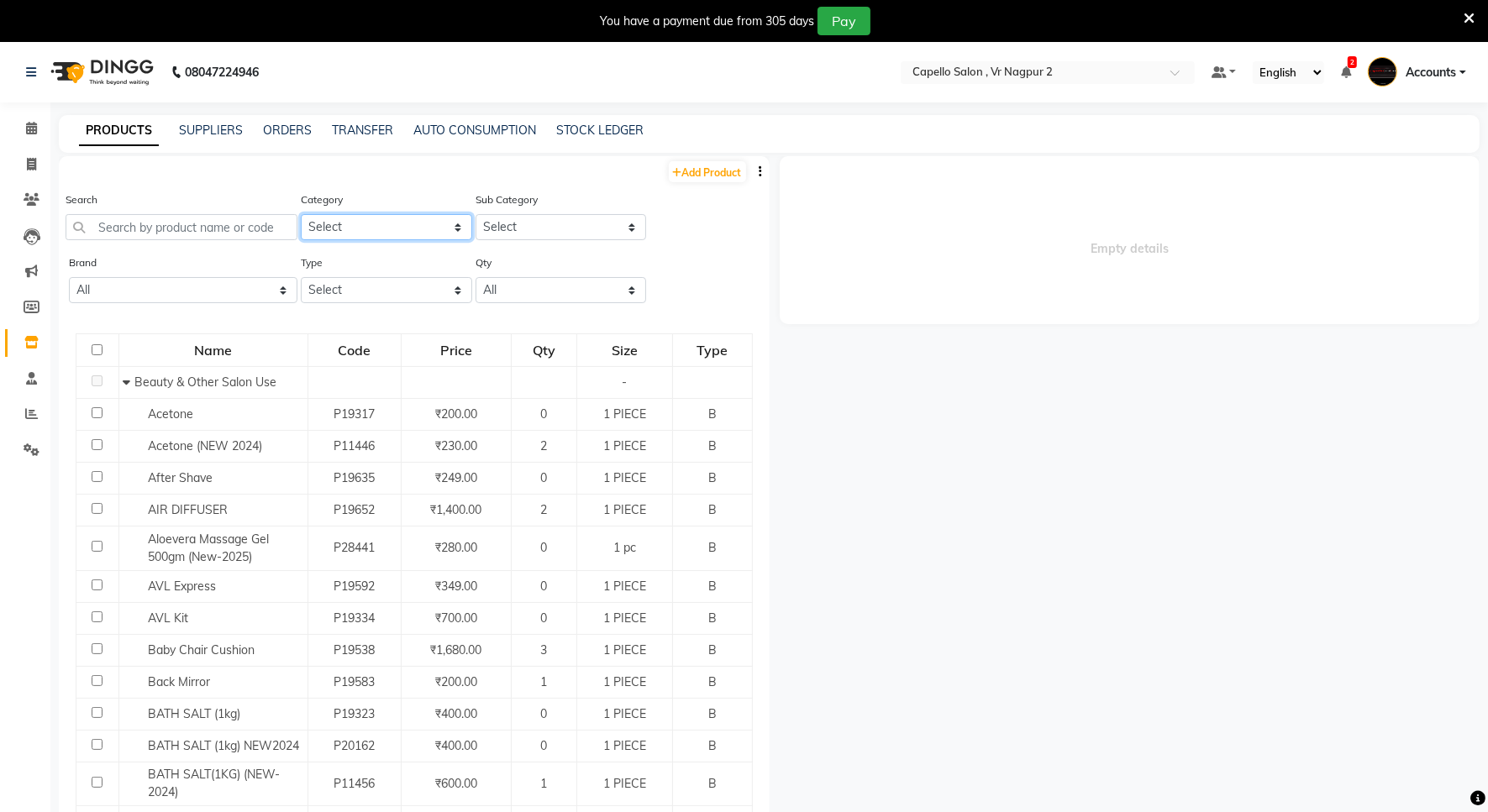 click on "Select Keramelon  Skin Makeup Personal Care Appliances Beard Beauty Planet Botox Cadiveu Casmara Cheryls Olaplex Loreal Ikonic Hair Kerastase Skeyndor Skinora Brillare Floractive Shine beauty Kanpeki Graham HiLL Godrej Professional Other" 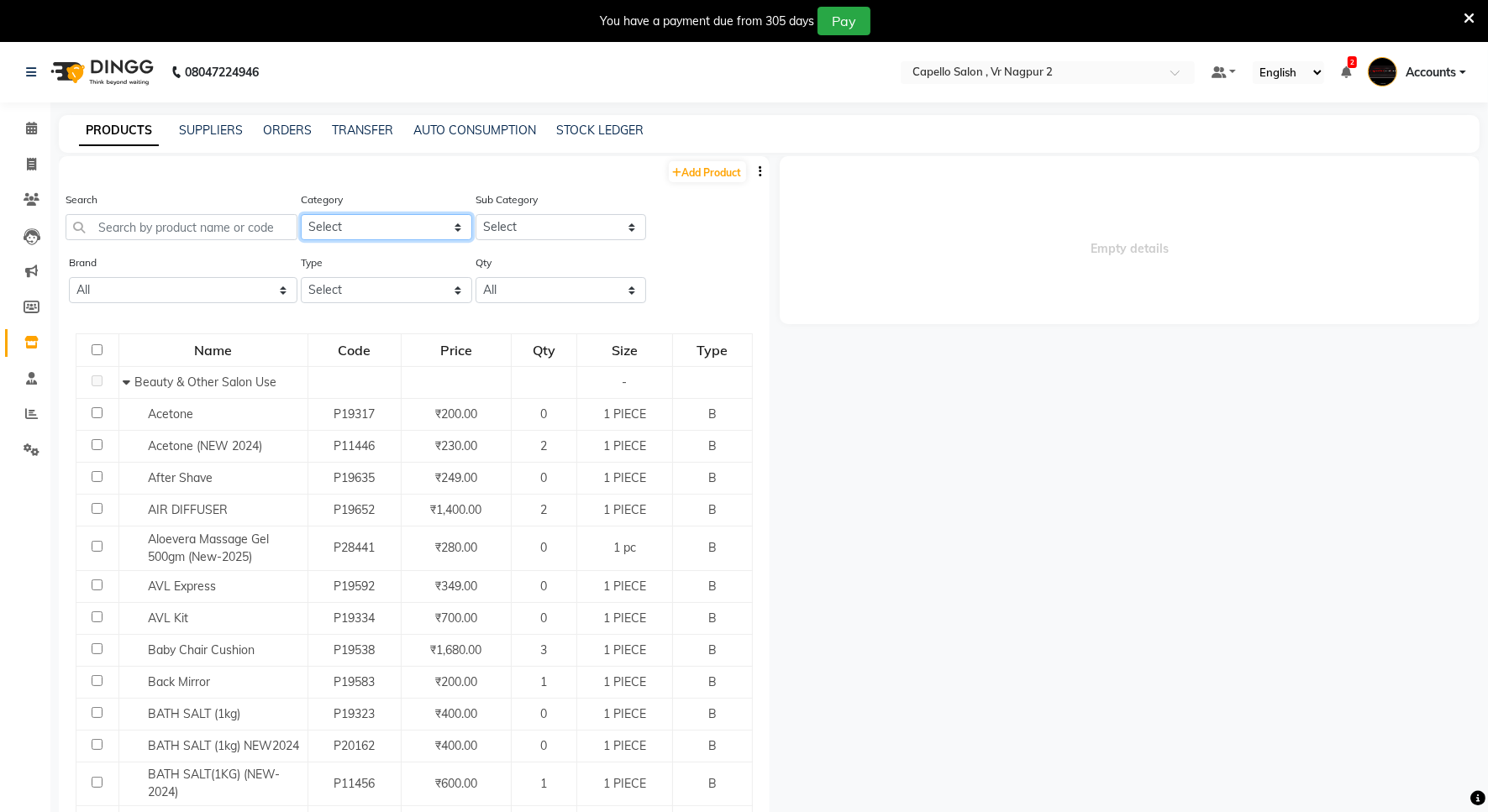 select on "332901650" 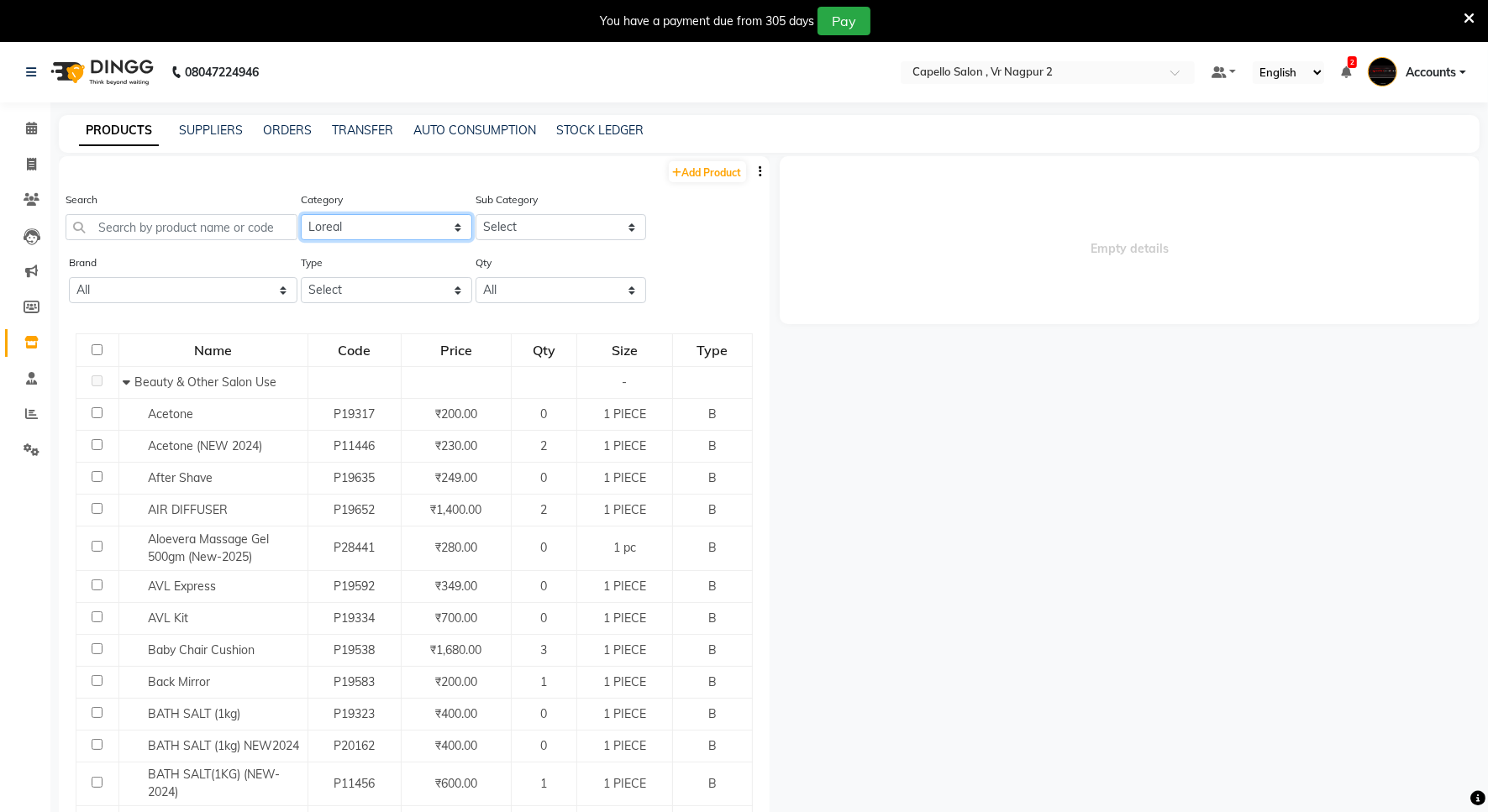 click on "Select Keramelon  Skin Makeup Personal Care Appliances Beard Beauty Planet Botox Cadiveu Casmara Cheryls Olaplex Loreal Ikonic Hair Kerastase Skeyndor Skinora Brillare Floractive Shine beauty Kanpeki Graham HiLL Godrej Professional Other" 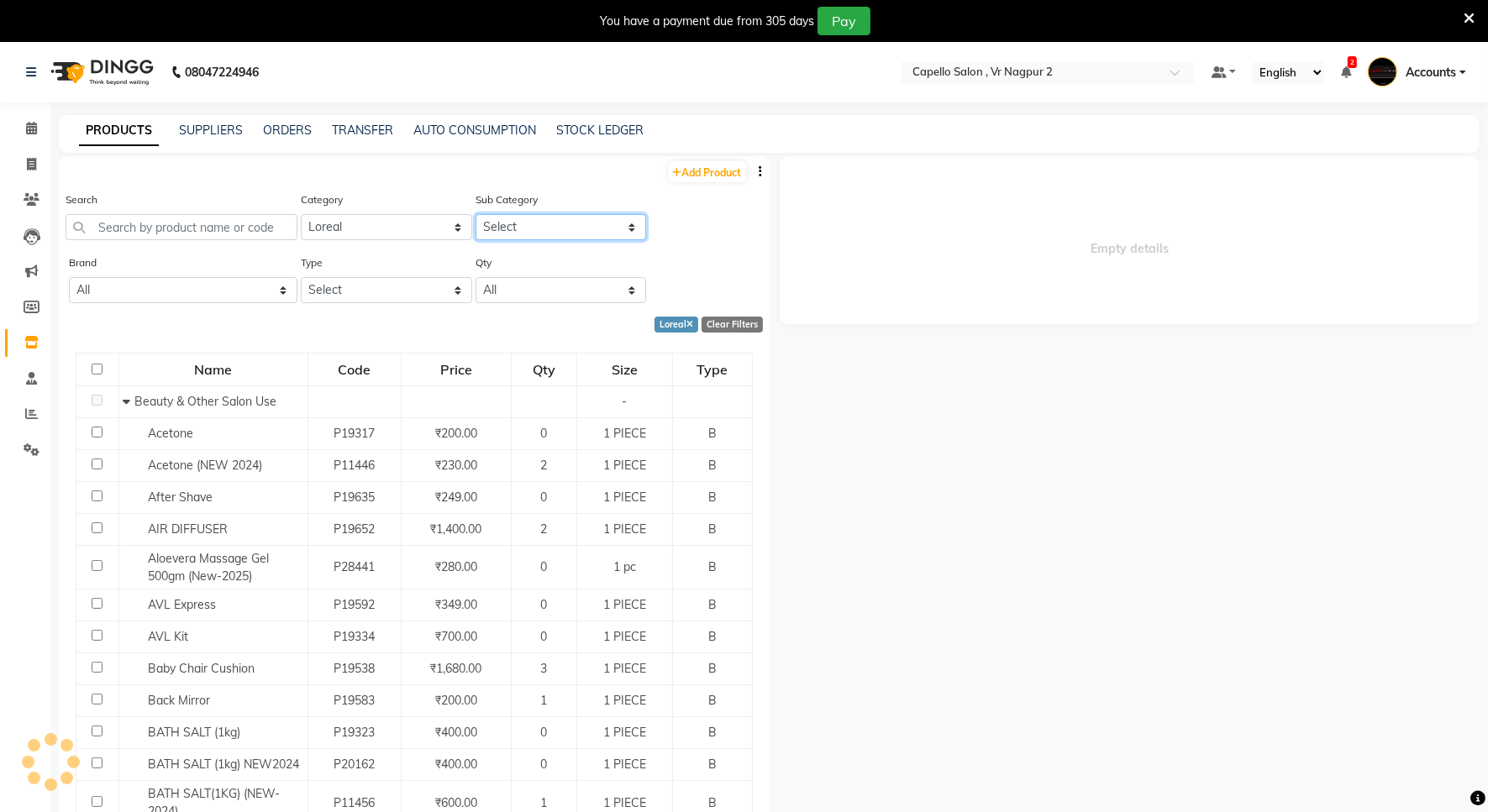 click on "Select Loreal Retail Loreal Salon Use Hair Colour Salon Use Matrix Salon Use Matrix Colour Tube Matrix Retail" 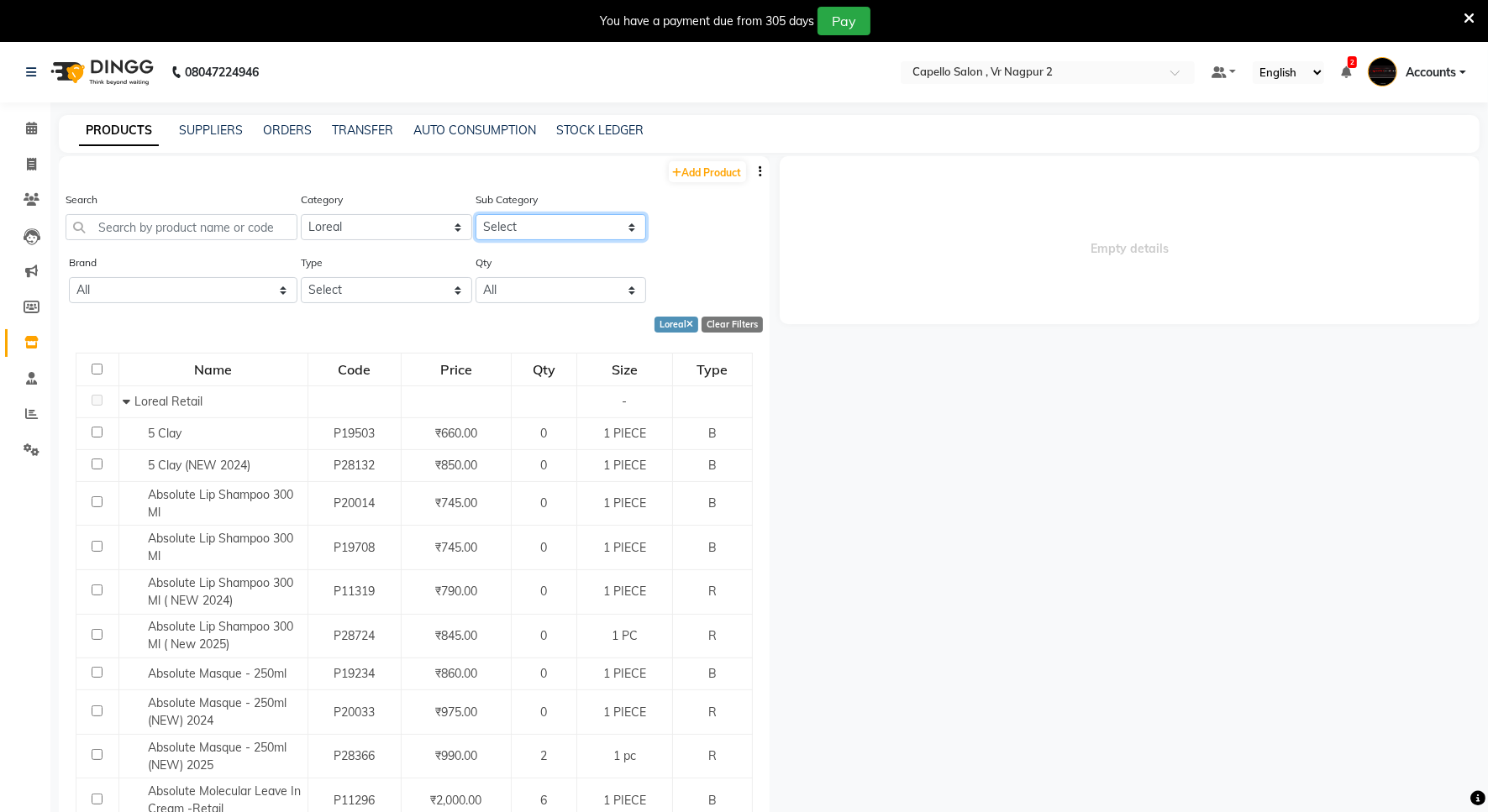select on "332901651" 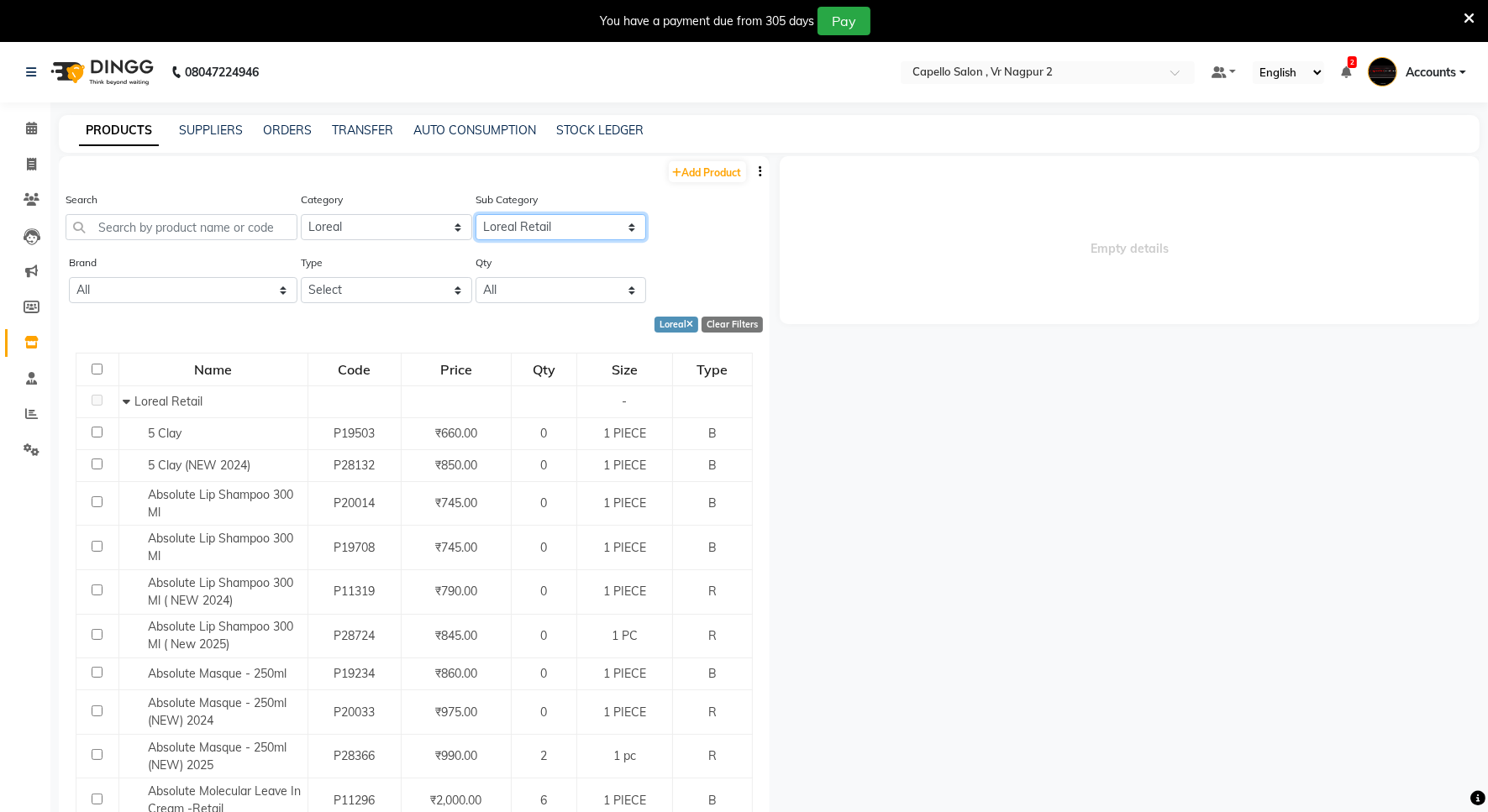click on "Select Loreal Retail Loreal Salon Use Hair Colour Salon Use Matrix Salon Use Matrix Colour Tube Matrix Retail" 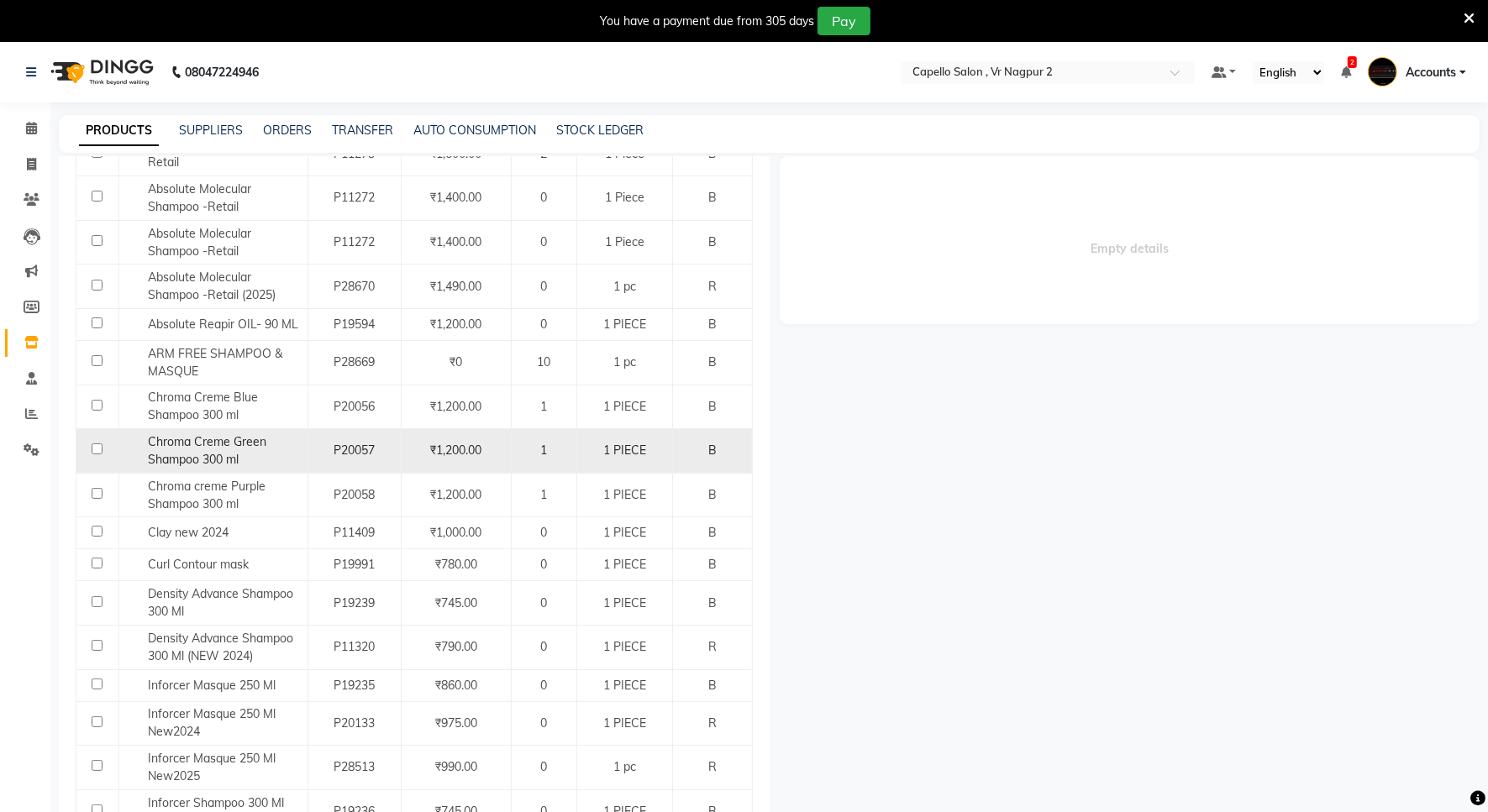 scroll, scrollTop: 420, scrollLeft: 0, axis: vertical 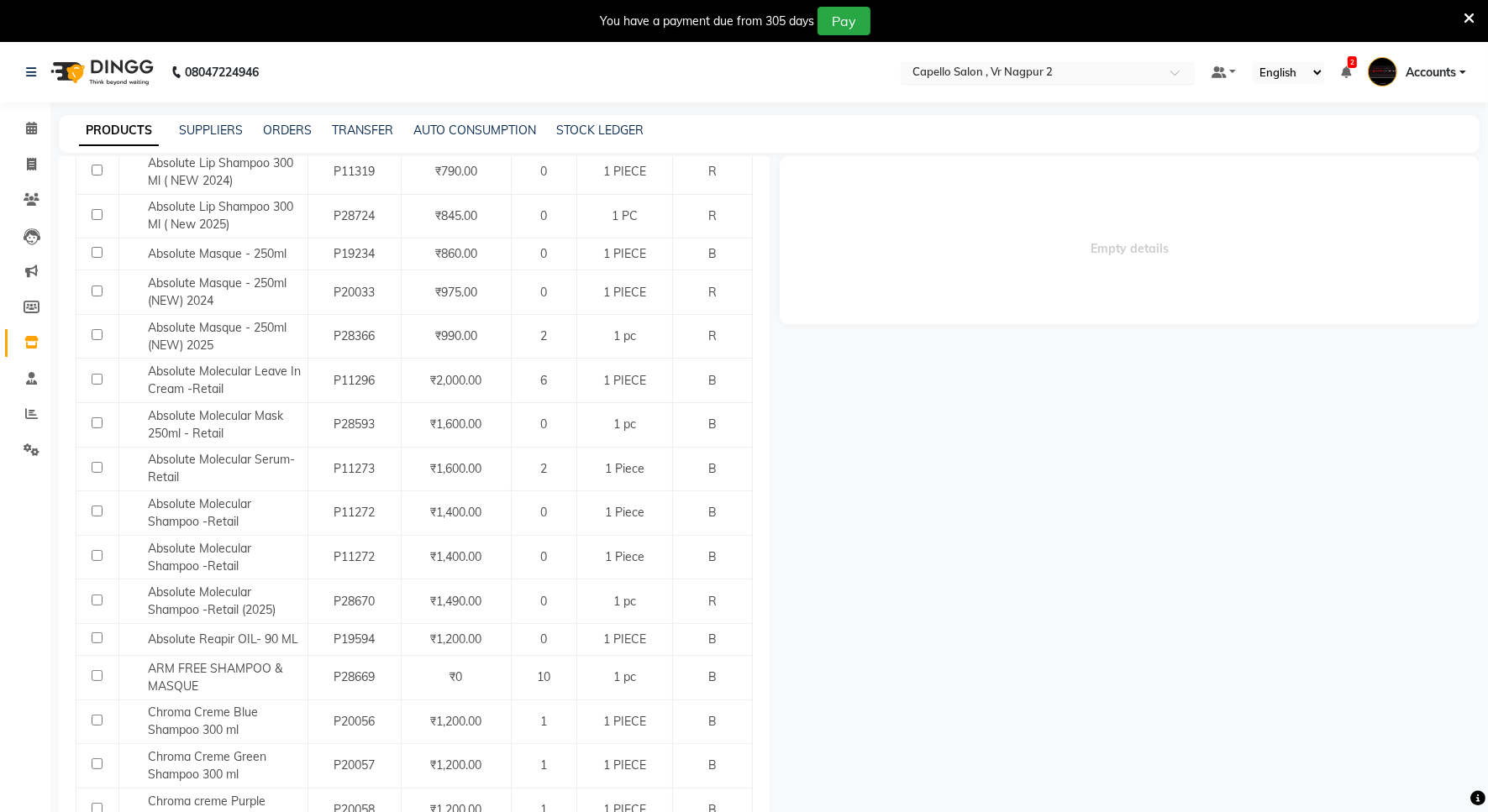 click at bounding box center (1031, 74) 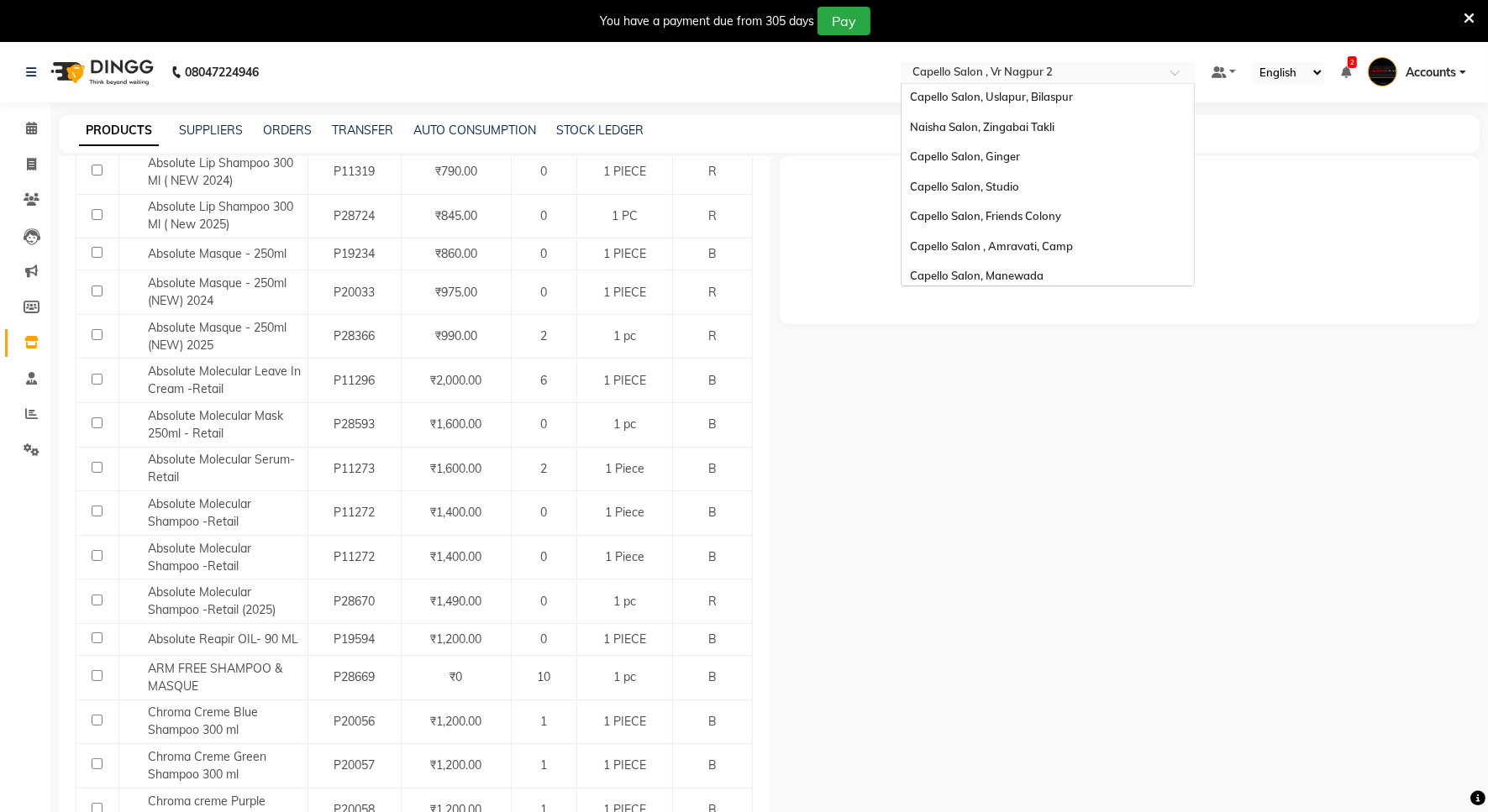 scroll, scrollTop: 28, scrollLeft: 0, axis: vertical 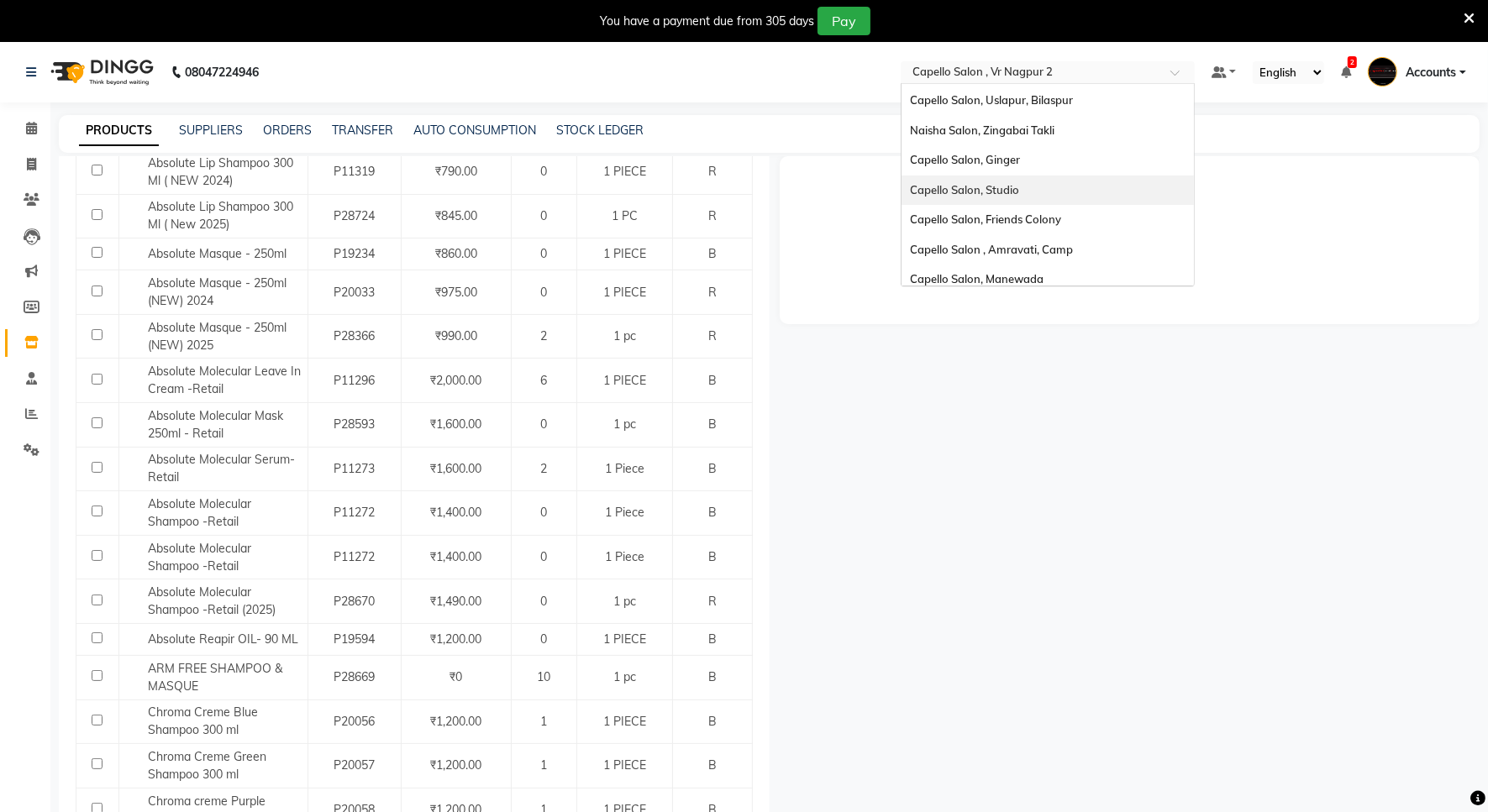 click on "Capello Salon, Studio" at bounding box center (965, 190) 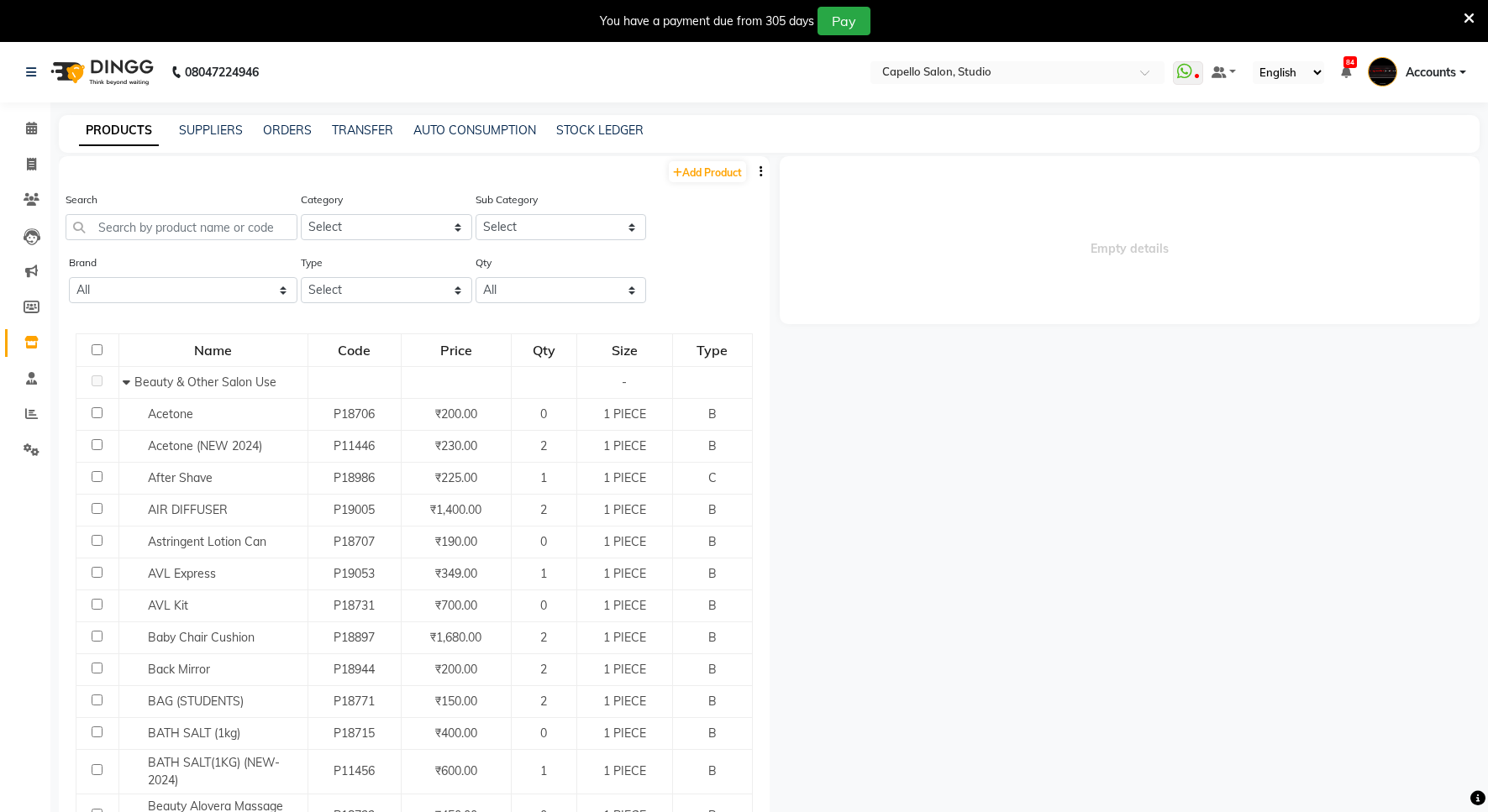 scroll, scrollTop: 0, scrollLeft: 0, axis: both 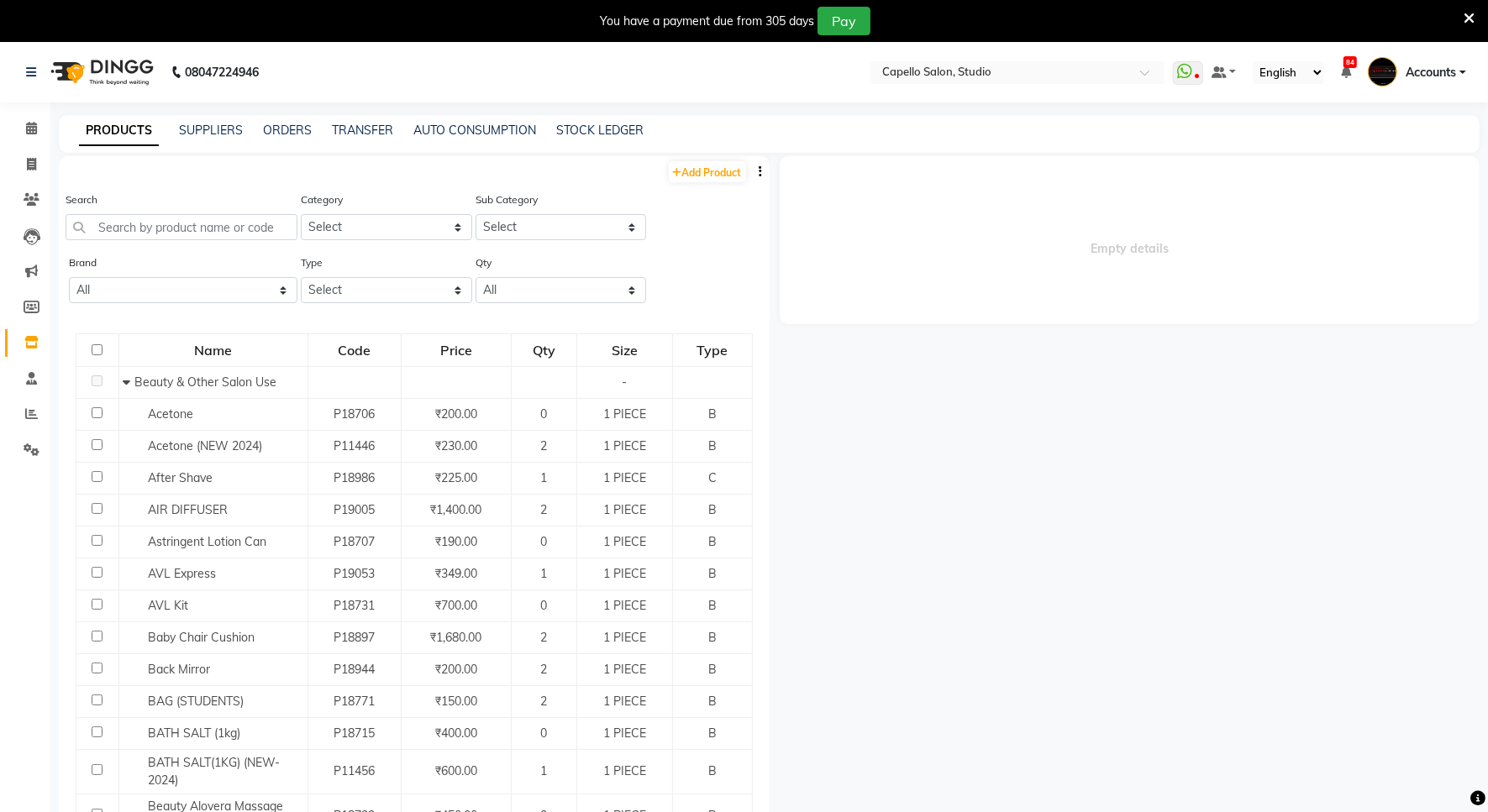click at bounding box center [1469, 18] 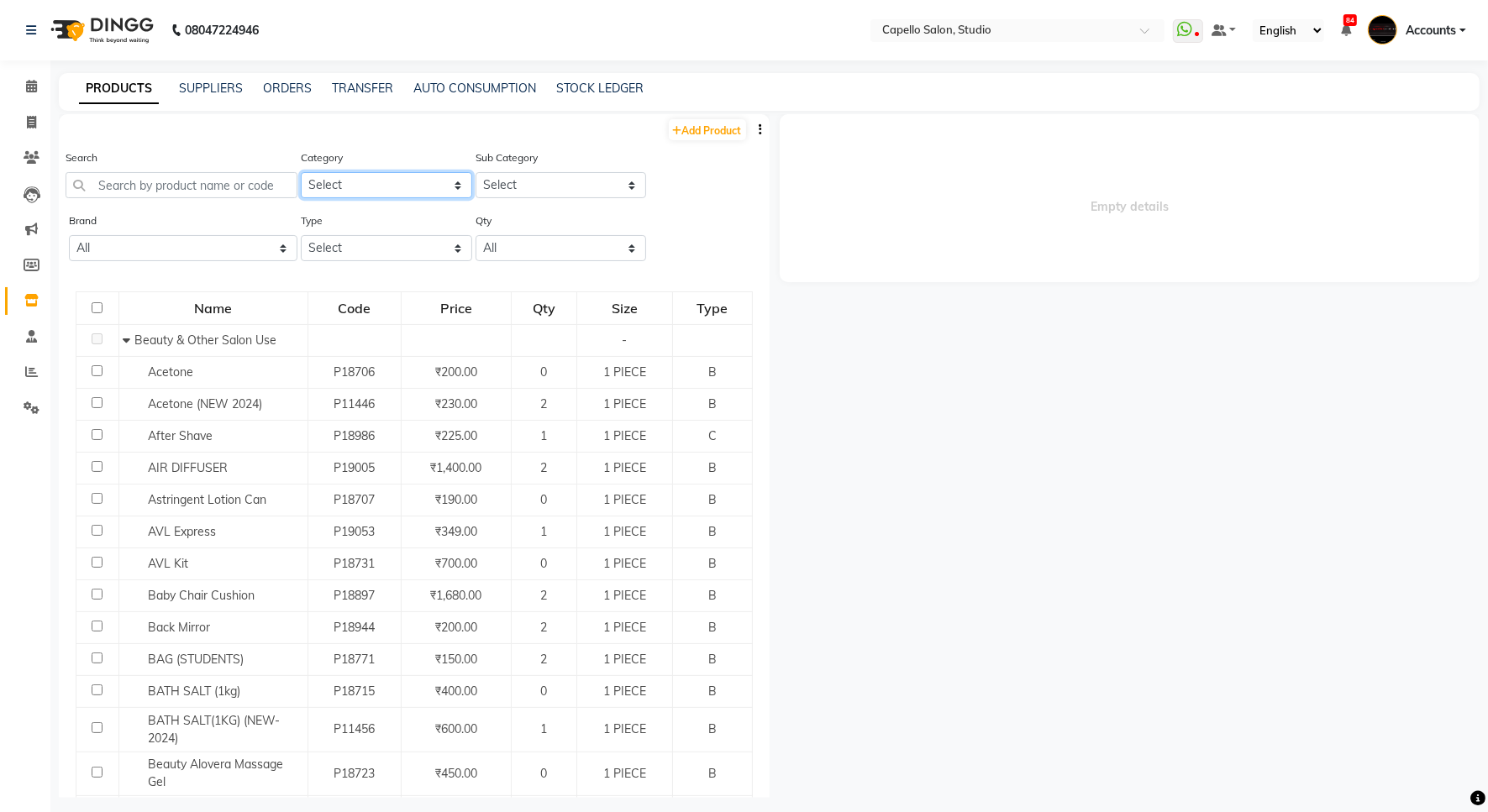 click on "Select Keramelon  Skin Makeup Personal Care Appliances Beard Beauty Planet Botox Cadiveu Casmara Cheryls Olaplex Loreal Ikonic Hair Kerastase Skeyndor Skinora Brillare Floractive Shine beauty Kanpeki Graham HiLL Godrej Professional Other" 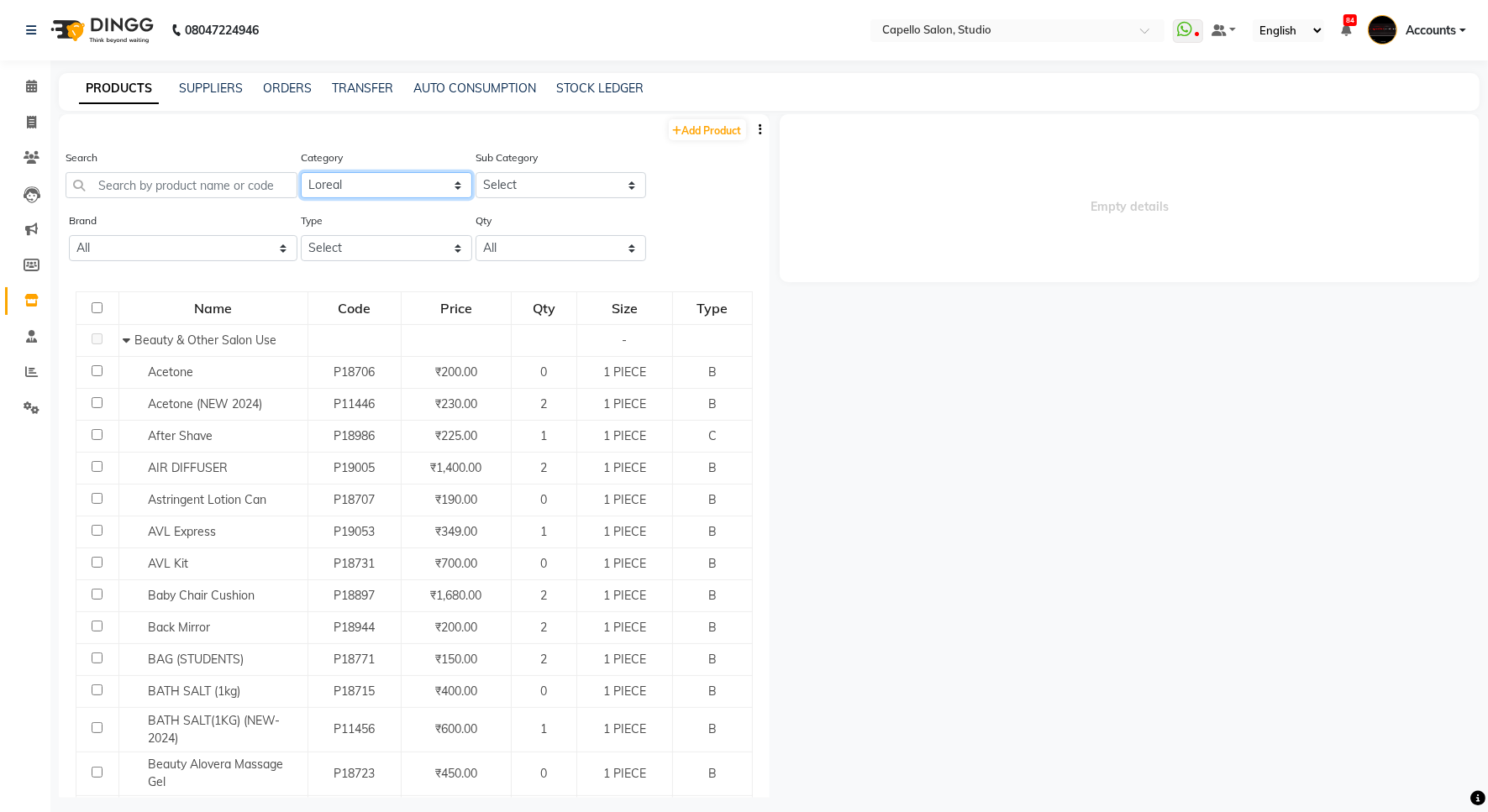 click on "Select Keramelon  Skin Makeup Personal Care Appliances Beard Beauty Planet Botox Cadiveu Casmara Cheryls Olaplex Loreal Ikonic Hair Kerastase Skeyndor Skinora Brillare Floractive Shine beauty Kanpeki Graham HiLL Godrej Professional Other" 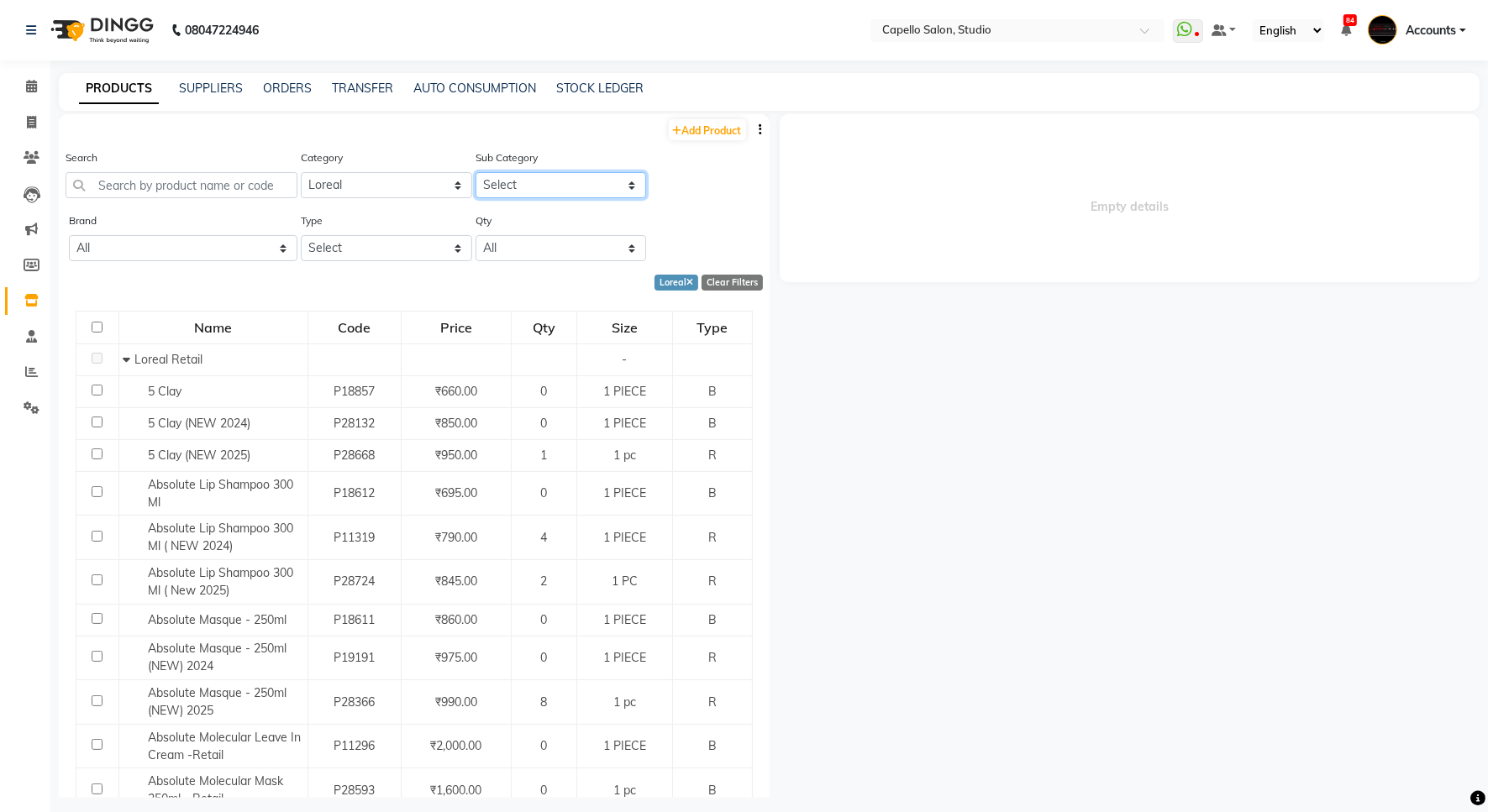 click on "Select Loreal Retail Loreal Salon Use Hair Colour Salon Use Matrix Salon Use Matrix Colour Tube Matrix Retail" 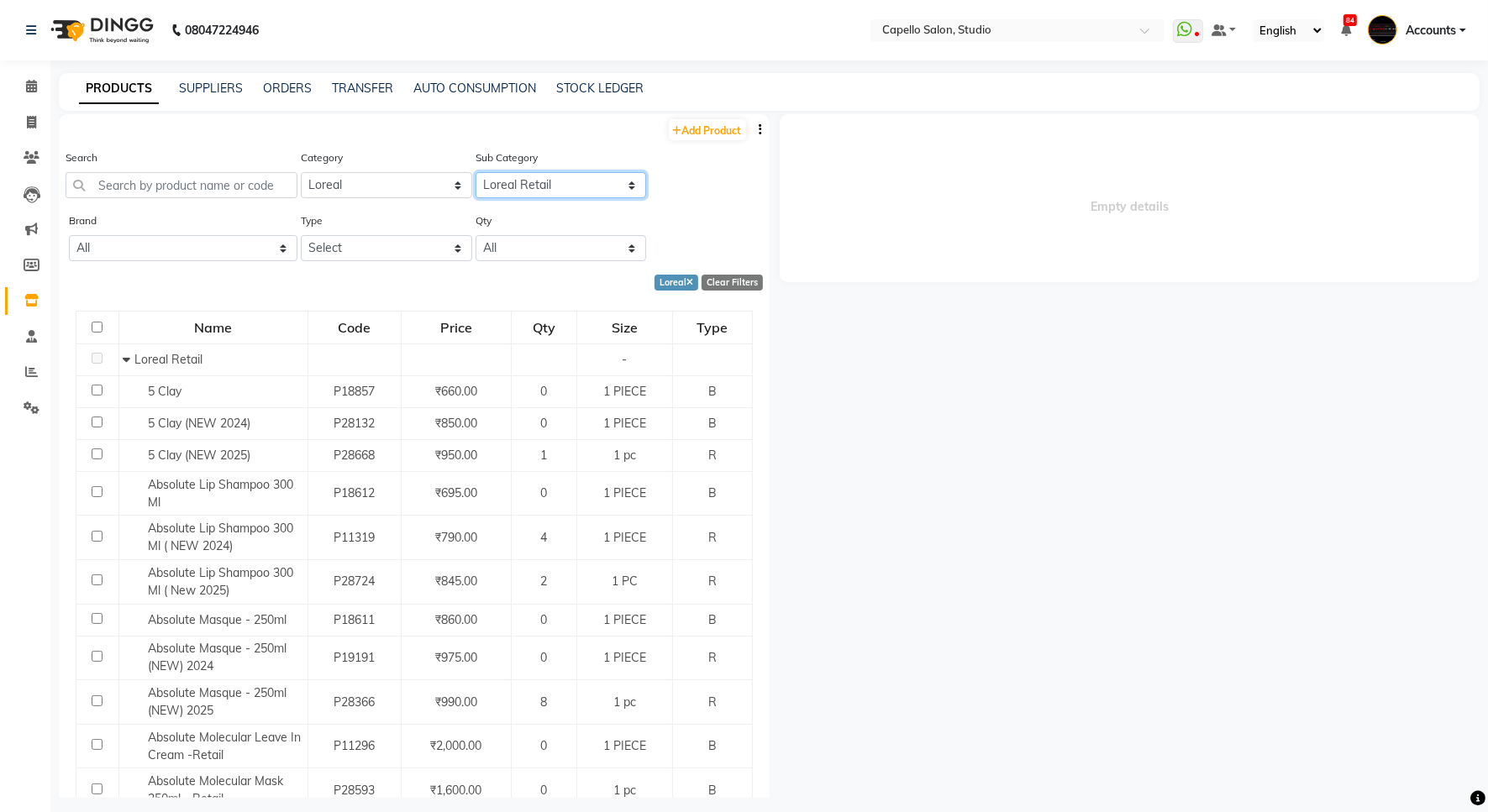 click on "Select Loreal Retail Loreal Salon Use Hair Colour Salon Use Matrix Salon Use Matrix Colour Tube Matrix Retail" 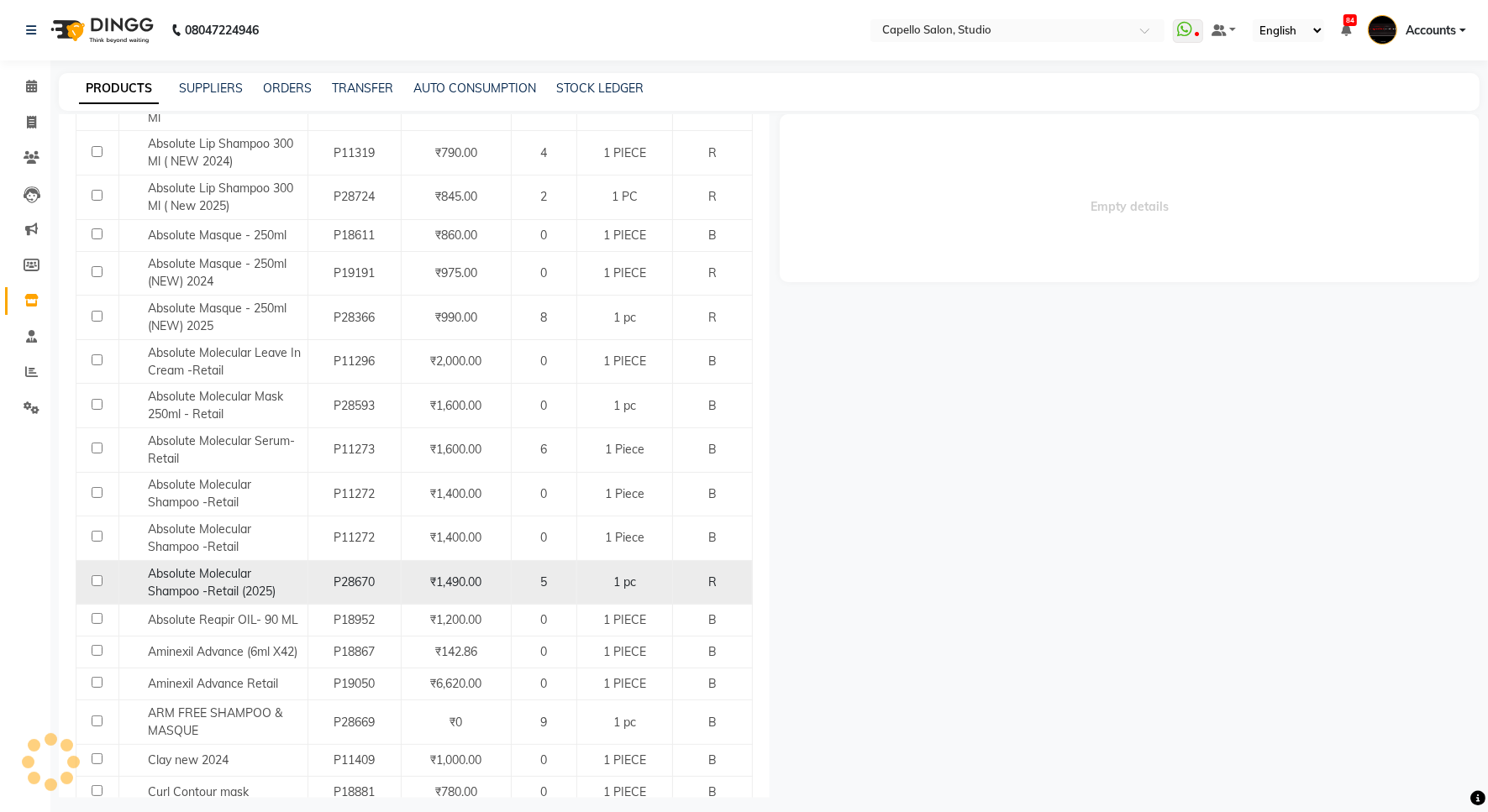 scroll, scrollTop: 420, scrollLeft: 0, axis: vertical 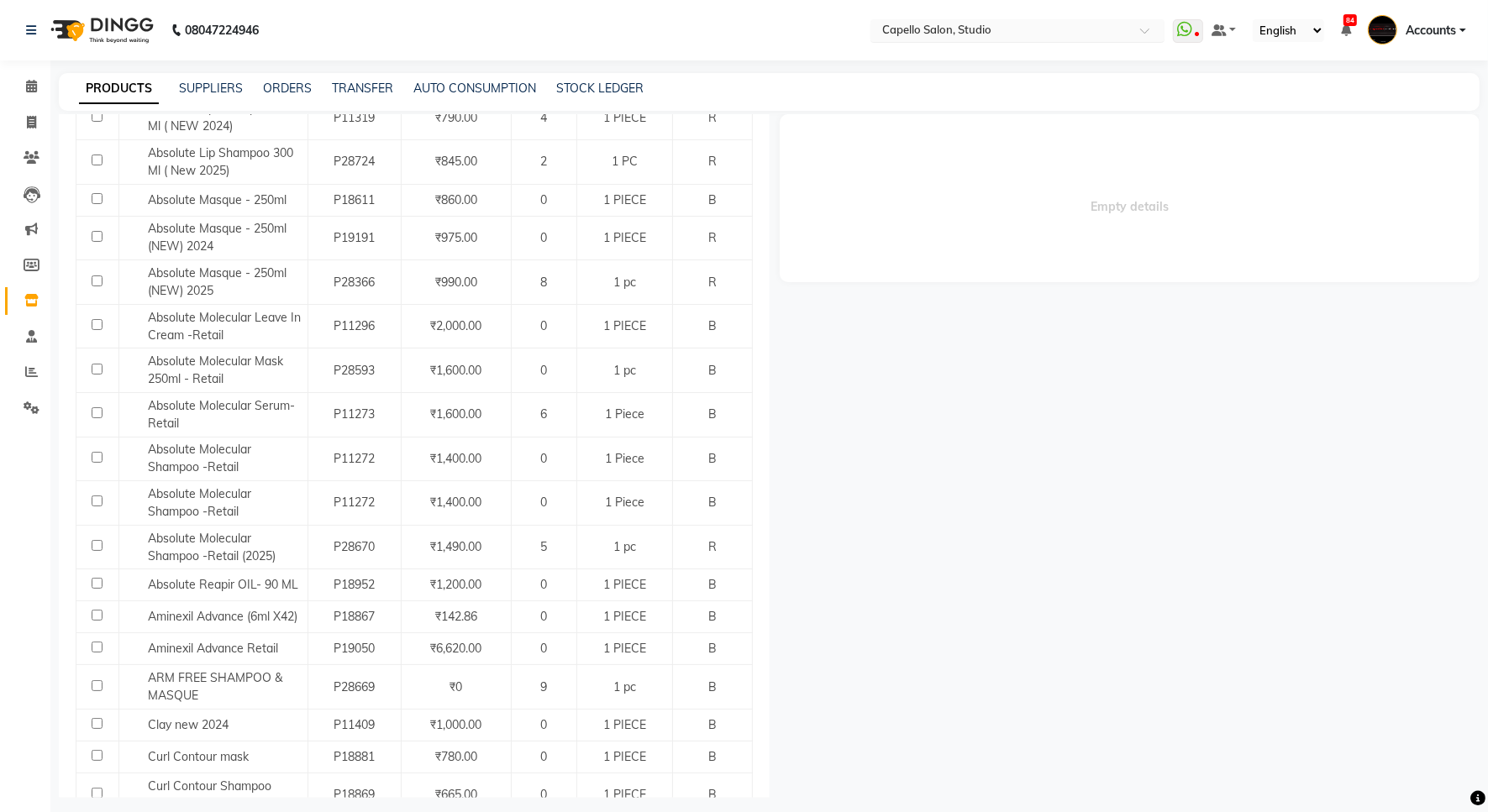 click at bounding box center (1001, 32) 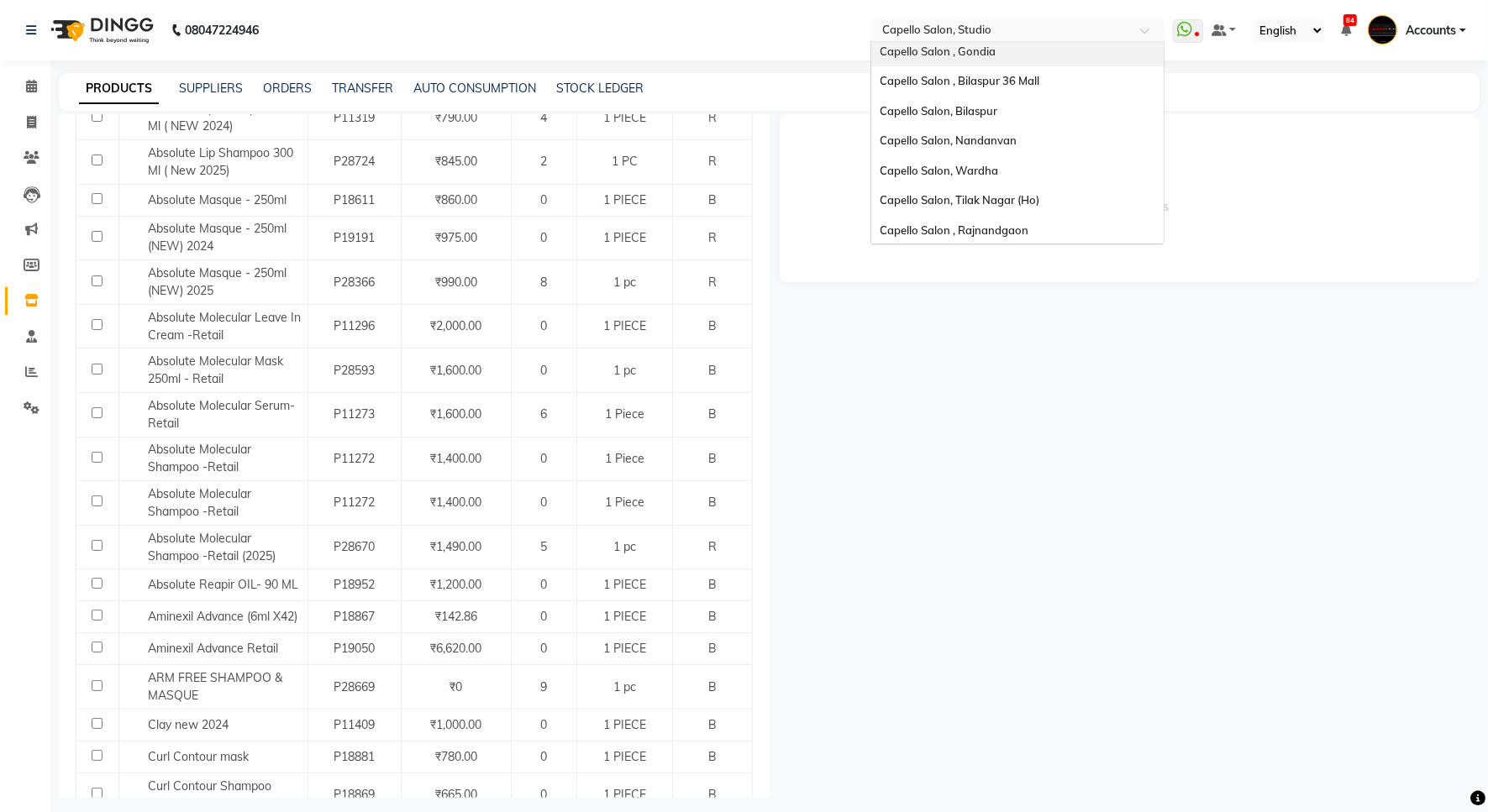 scroll, scrollTop: 424, scrollLeft: 0, axis: vertical 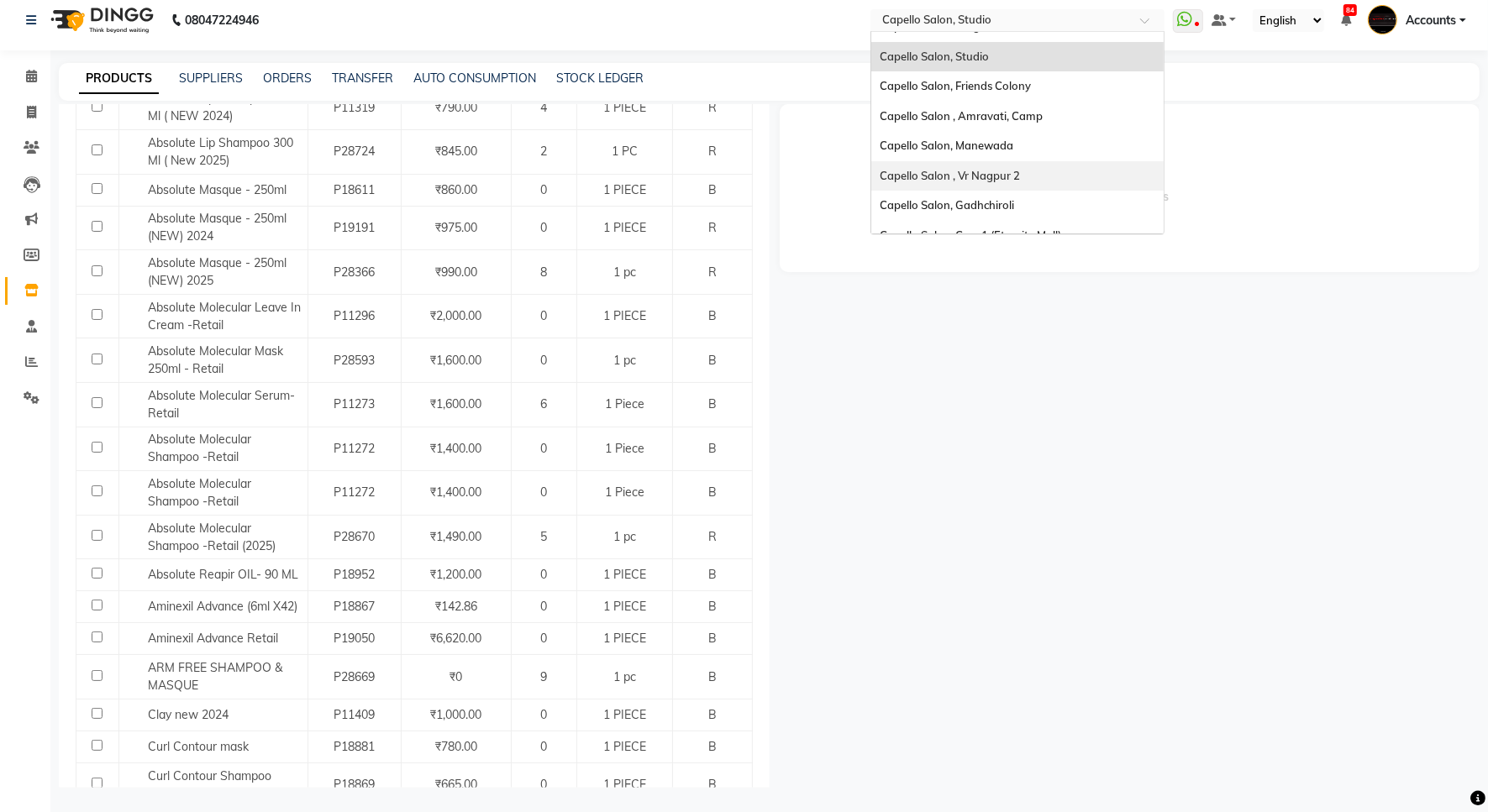 click on "Capello Salon , Vr Nagpur 2" at bounding box center (949, 175) 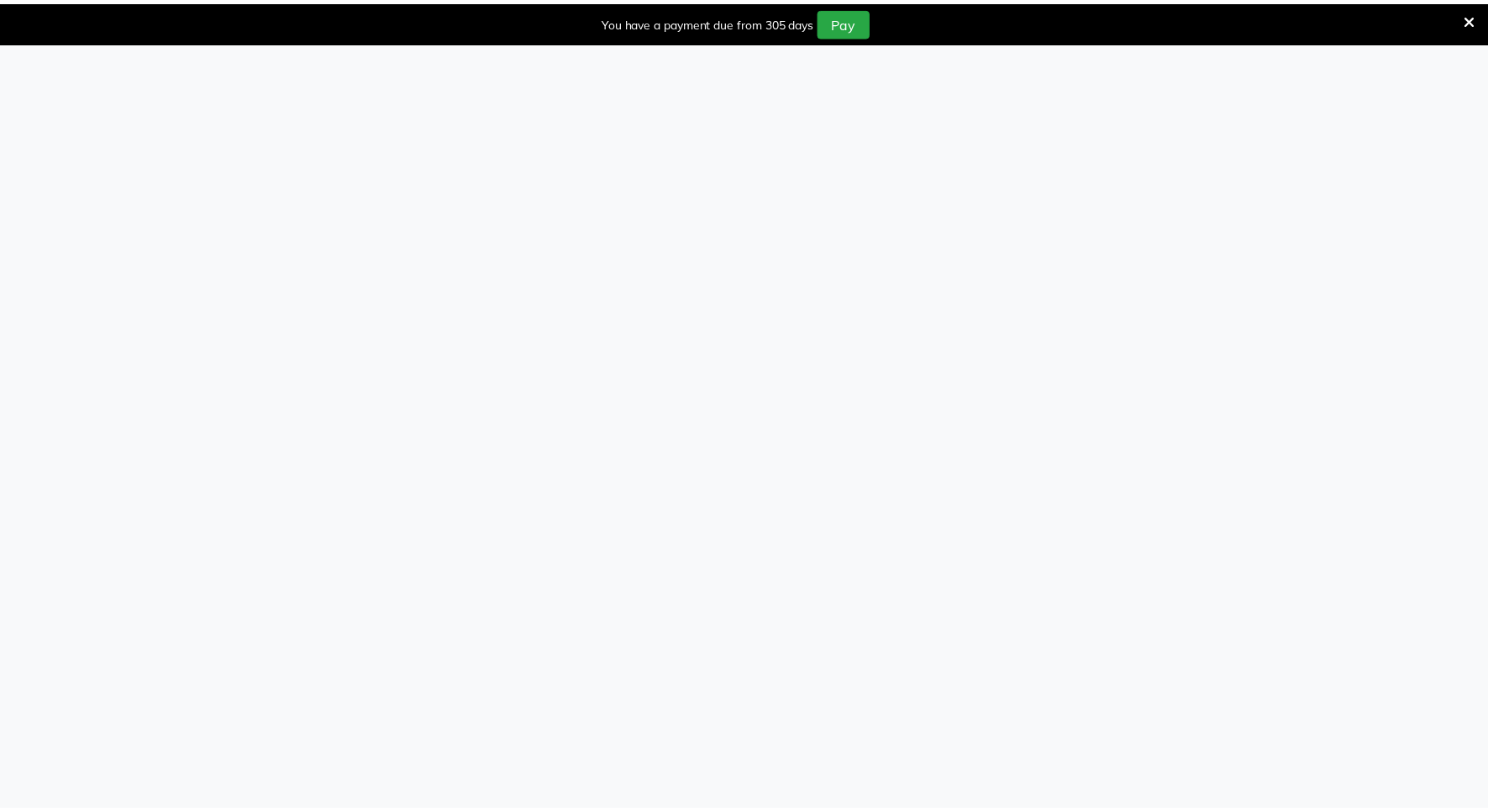 scroll, scrollTop: 0, scrollLeft: 0, axis: both 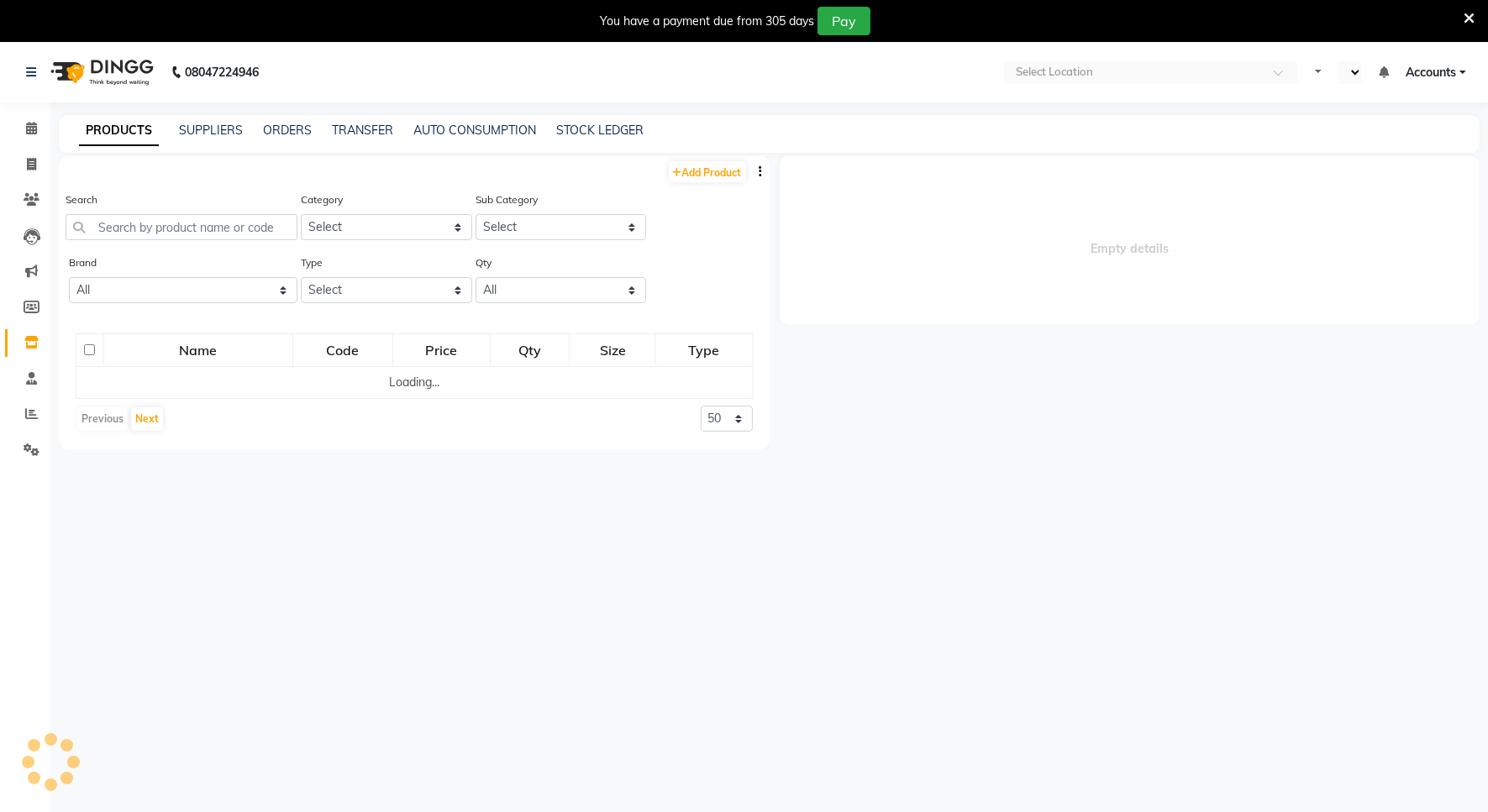 select on "en" 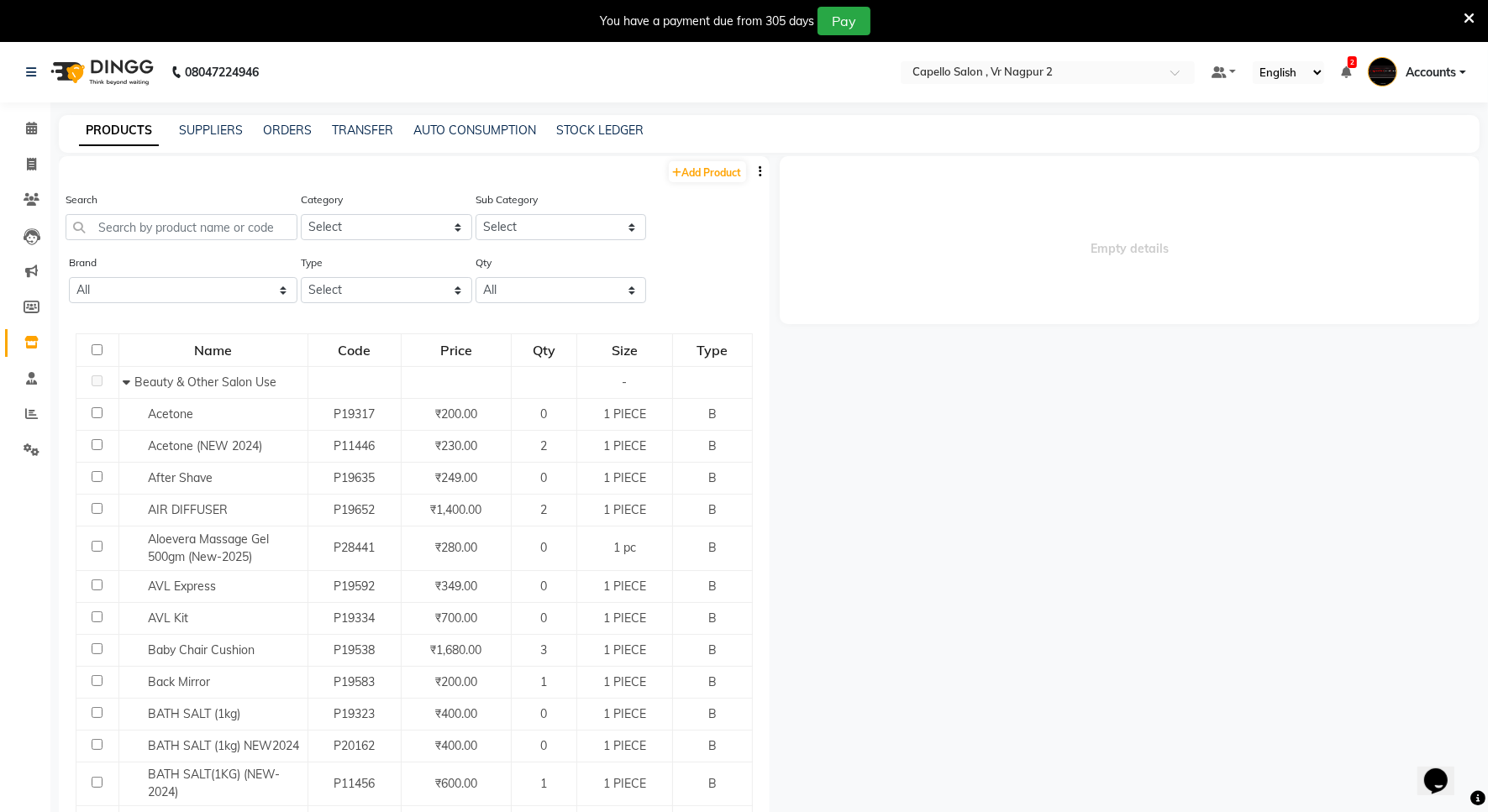 scroll, scrollTop: 0, scrollLeft: 0, axis: both 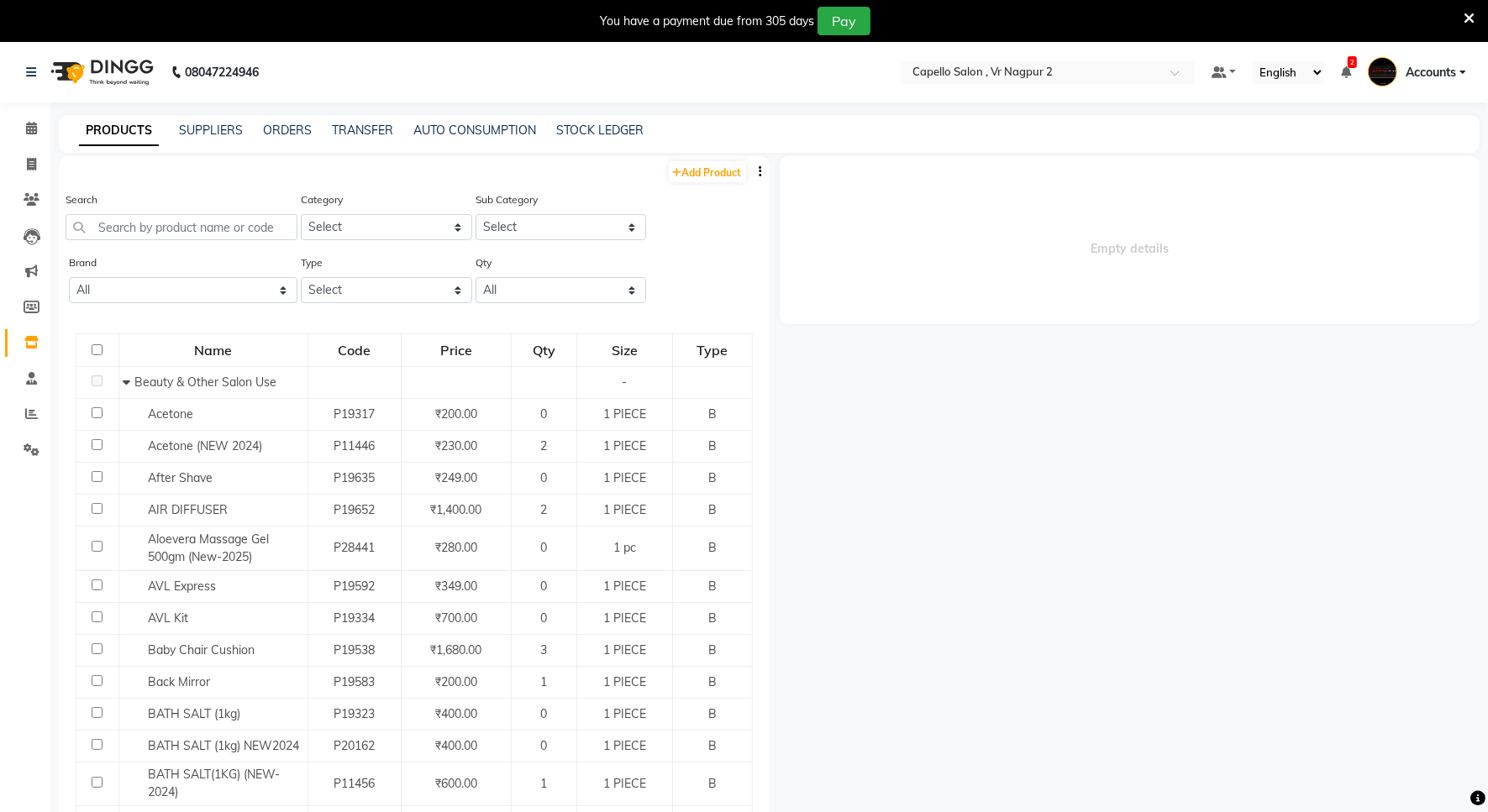 click at bounding box center (1469, 18) 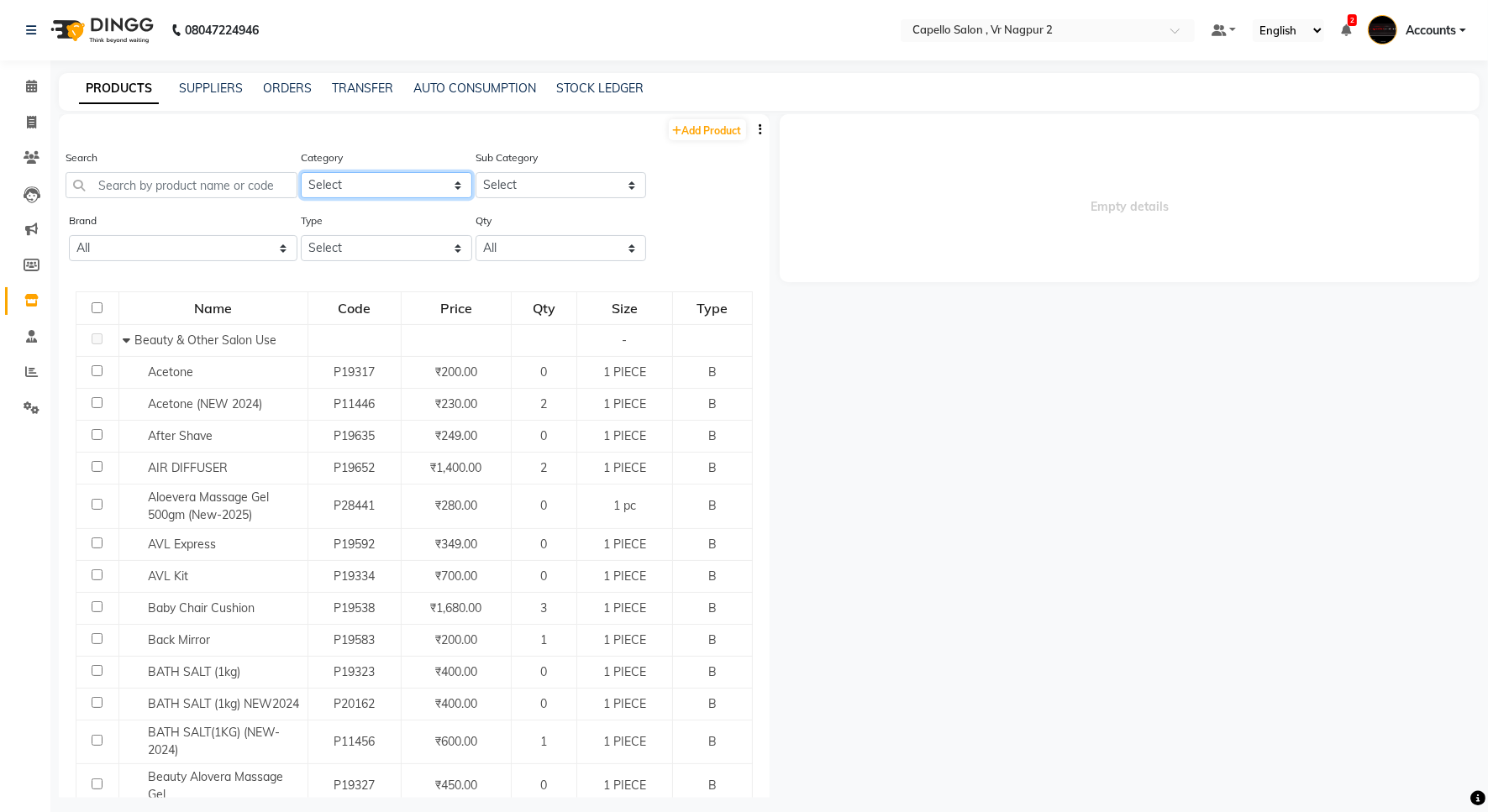 click on "Select Keramelon  Skin Makeup Personal Care Appliances Beard Beauty Planet Botox Cadiveu Casmara Cheryls Olaplex Loreal Ikonic Hair Kerastase Skeyndor Skinora Brillare Floractive Shine beauty Kanpeki Graham HiLL Godrej Professional Other" 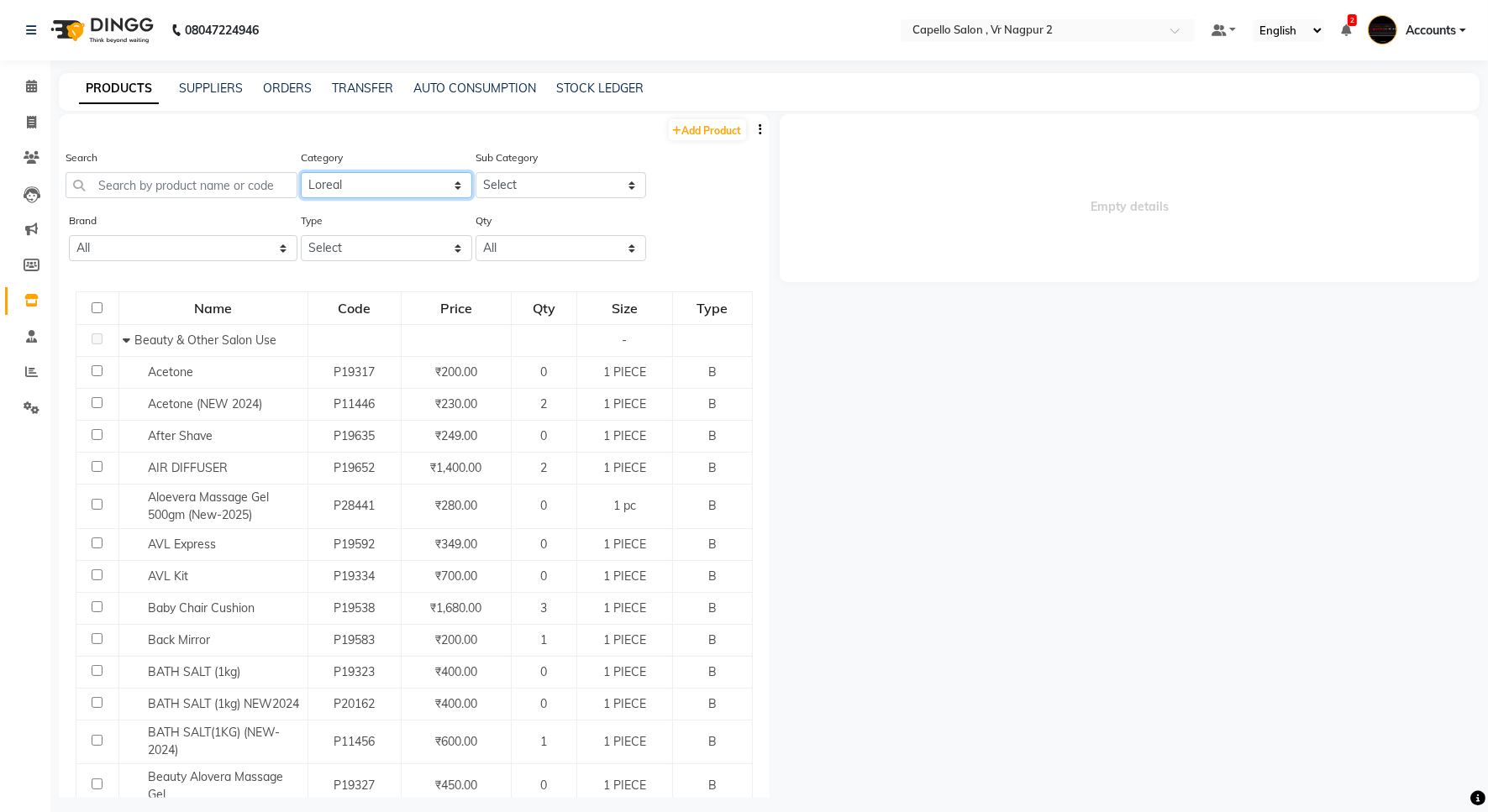 click on "Select Keramelon  Skin Makeup Personal Care Appliances Beard Beauty Planet Botox Cadiveu Casmara Cheryls Olaplex Loreal Ikonic Hair Kerastase Skeyndor Skinora Brillare Floractive Shine beauty Kanpeki Graham HiLL Godrej Professional Other" 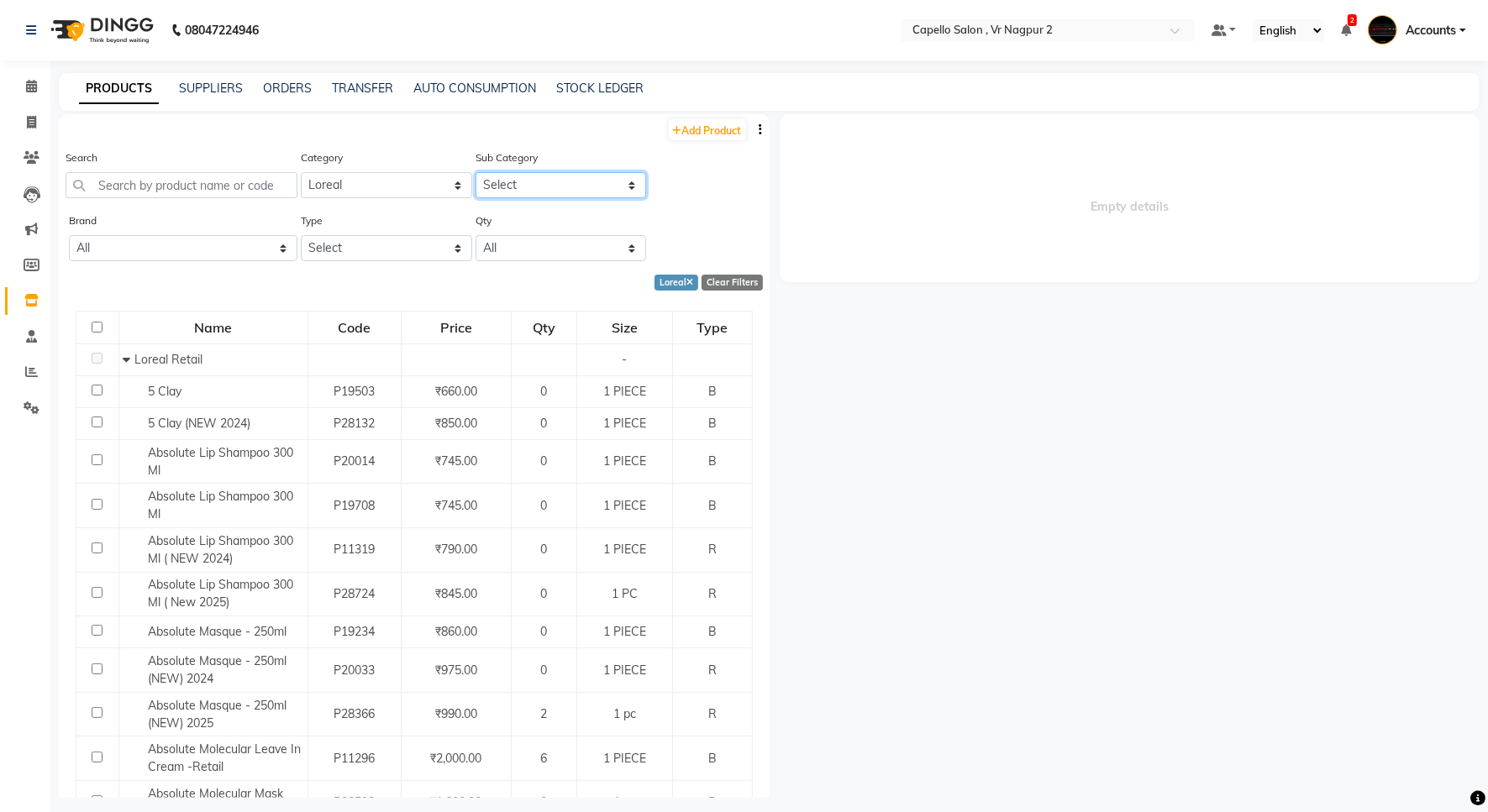 click on "Select Loreal Retail Loreal Salon Use Hair Colour Salon Use Matrix Salon Use Matrix Colour Tube Matrix Retail" 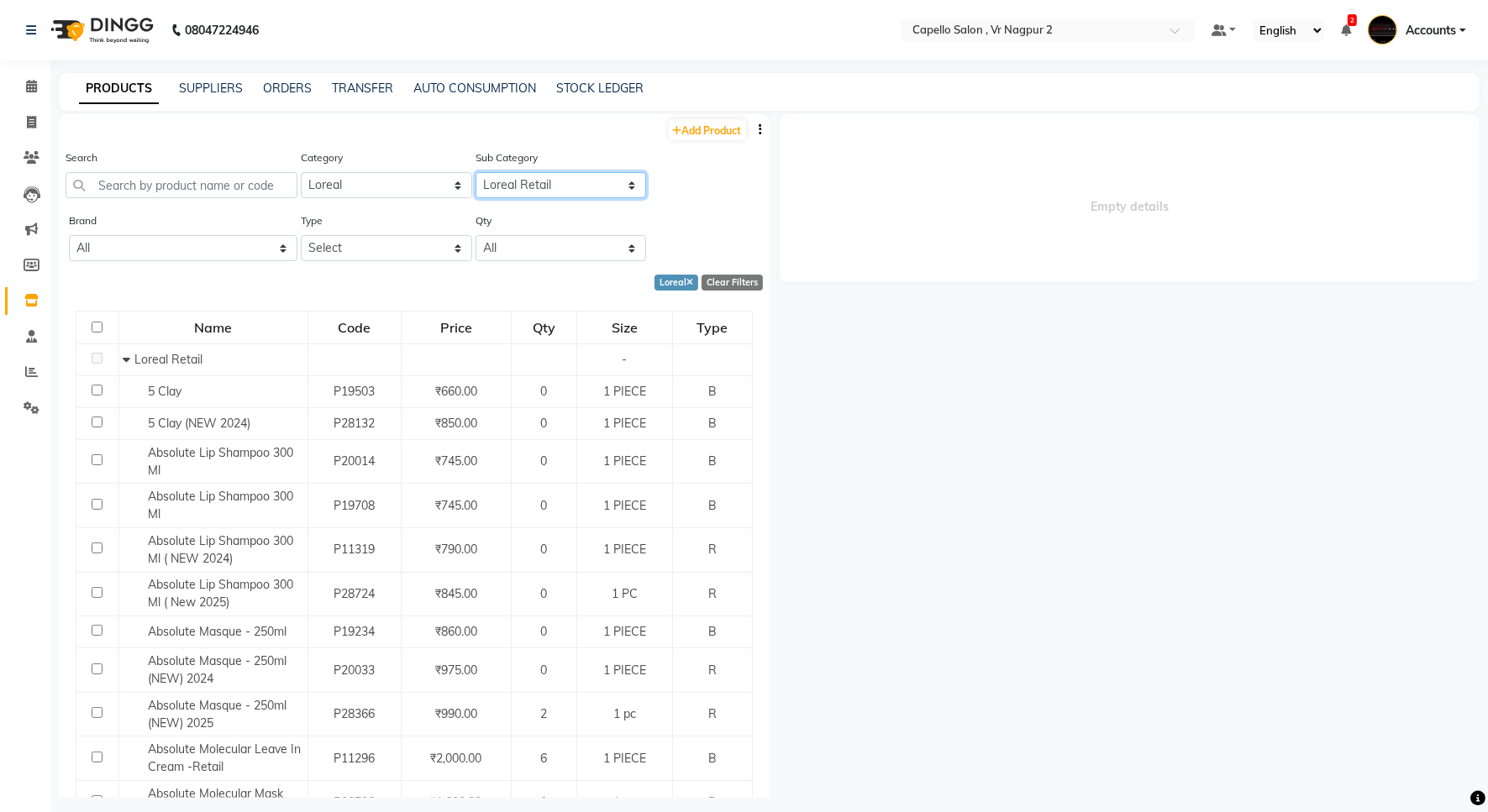 click on "Select Loreal Retail Loreal Salon Use Hair Colour Salon Use Matrix Salon Use Matrix Colour Tube Matrix Retail" 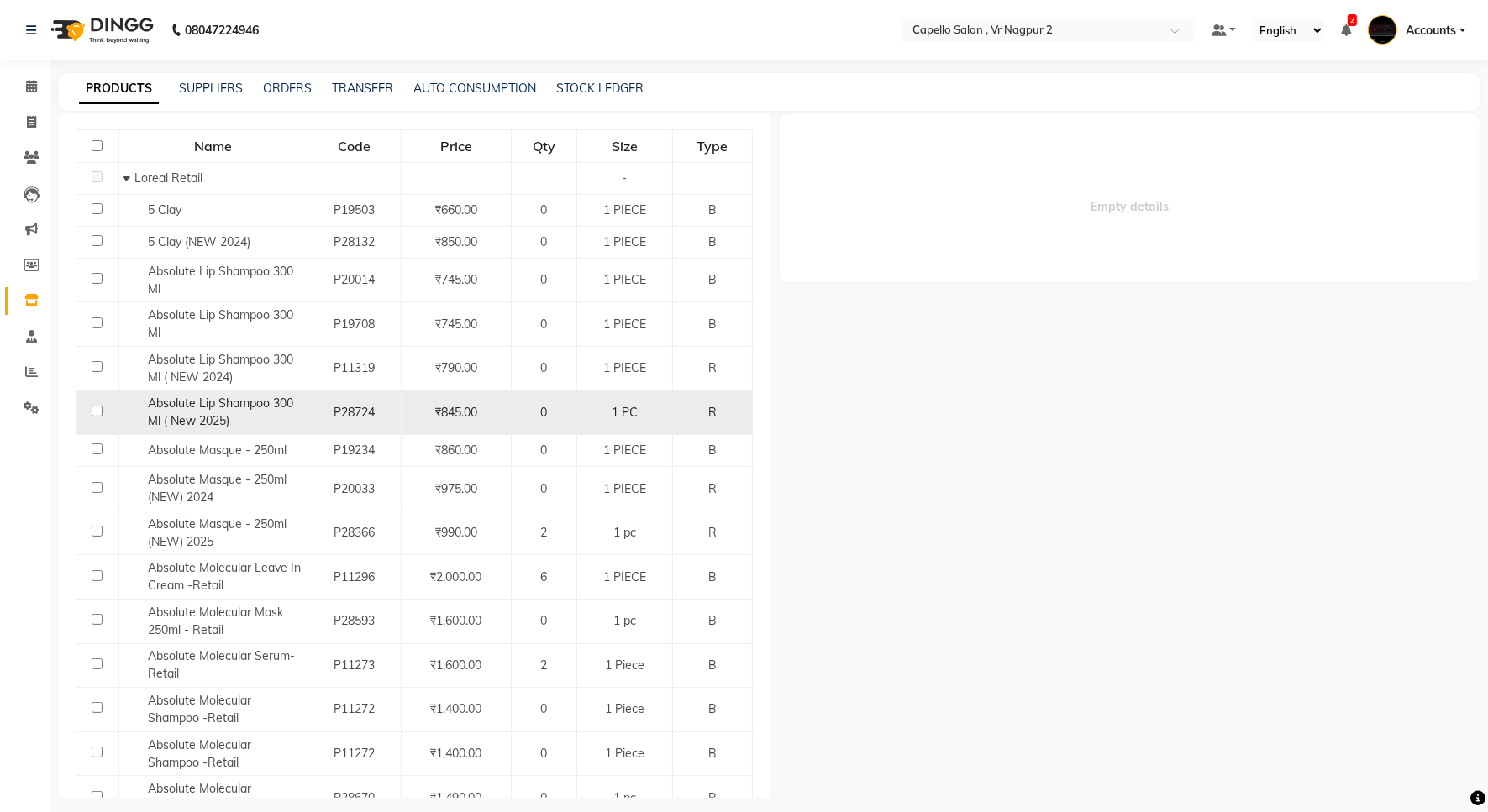 scroll, scrollTop: 315, scrollLeft: 0, axis: vertical 